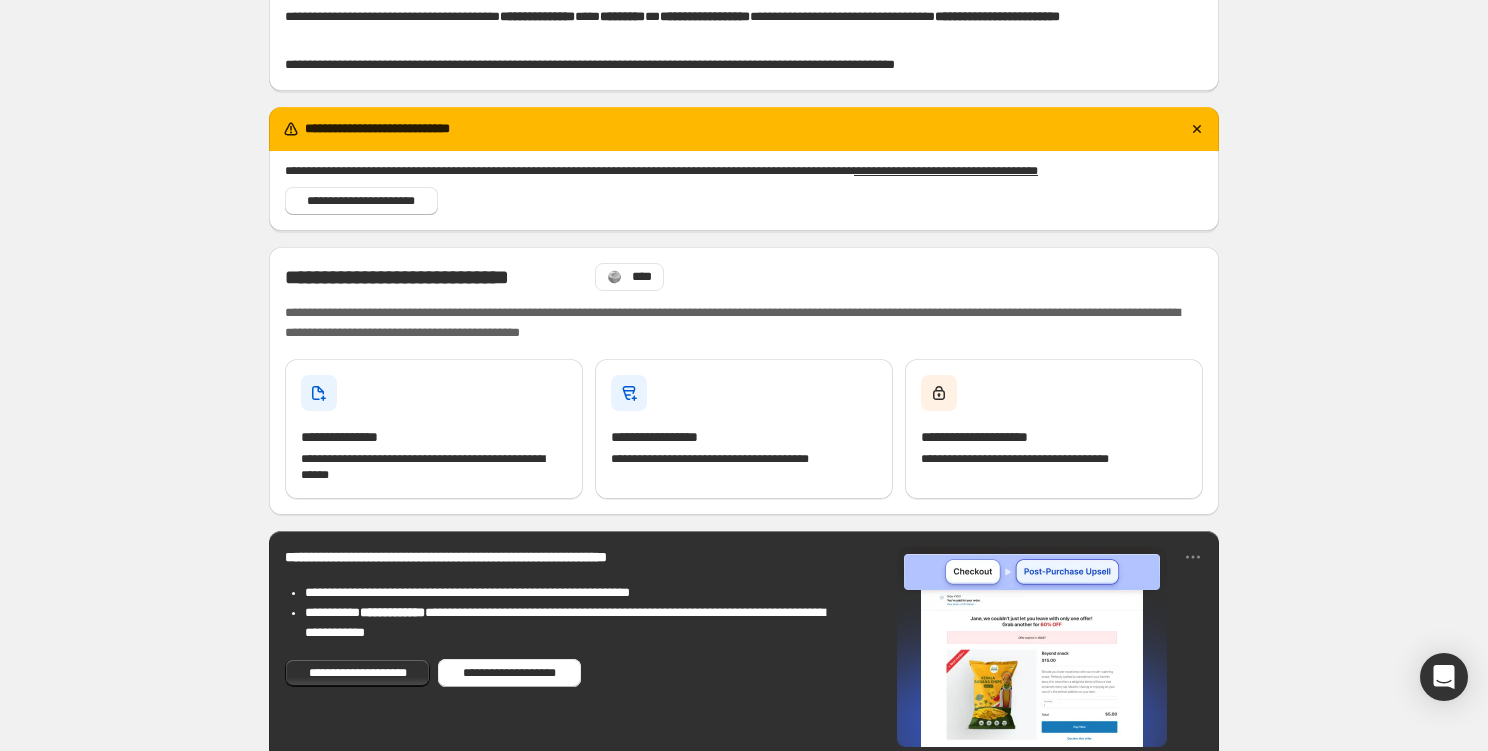 scroll, scrollTop: 71, scrollLeft: 0, axis: vertical 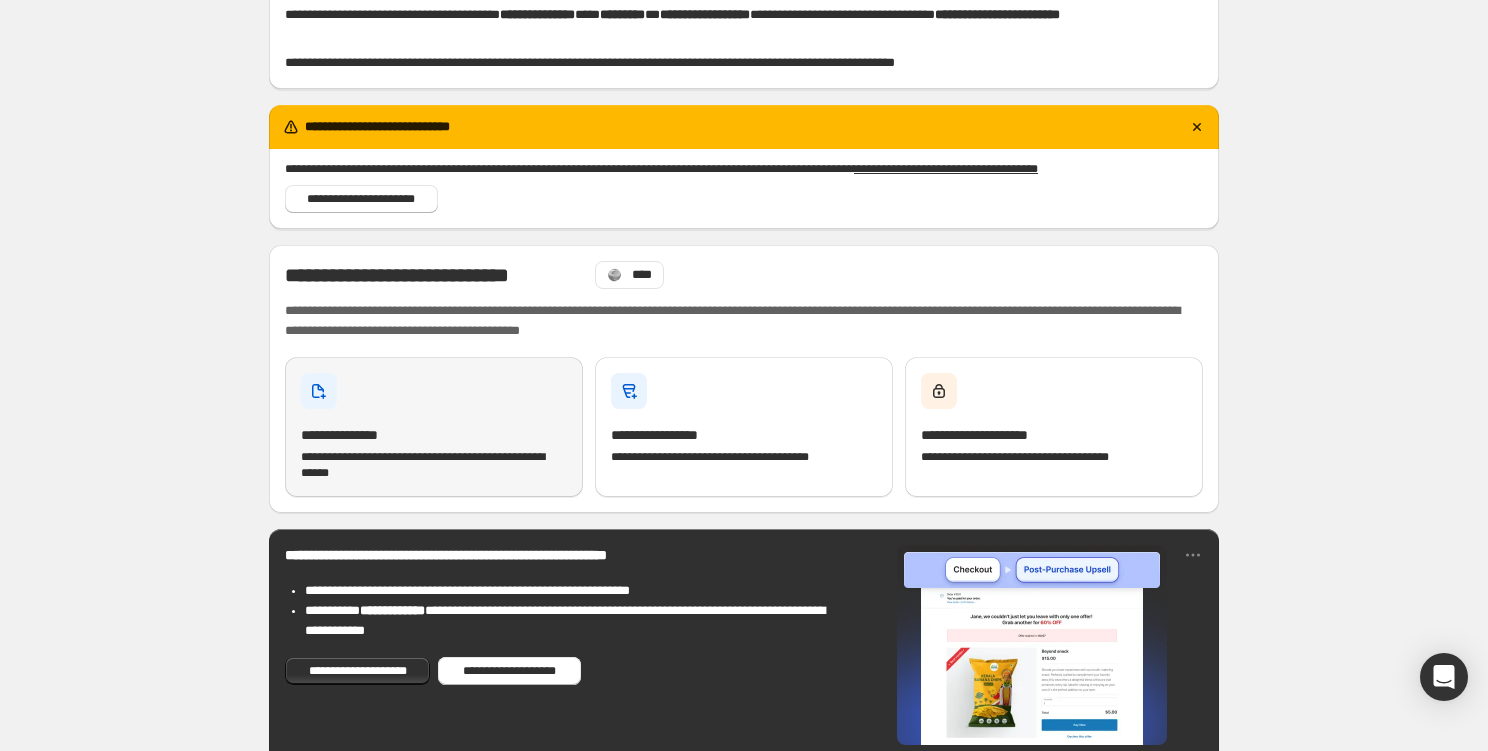 click on "**********" at bounding box center [434, 465] 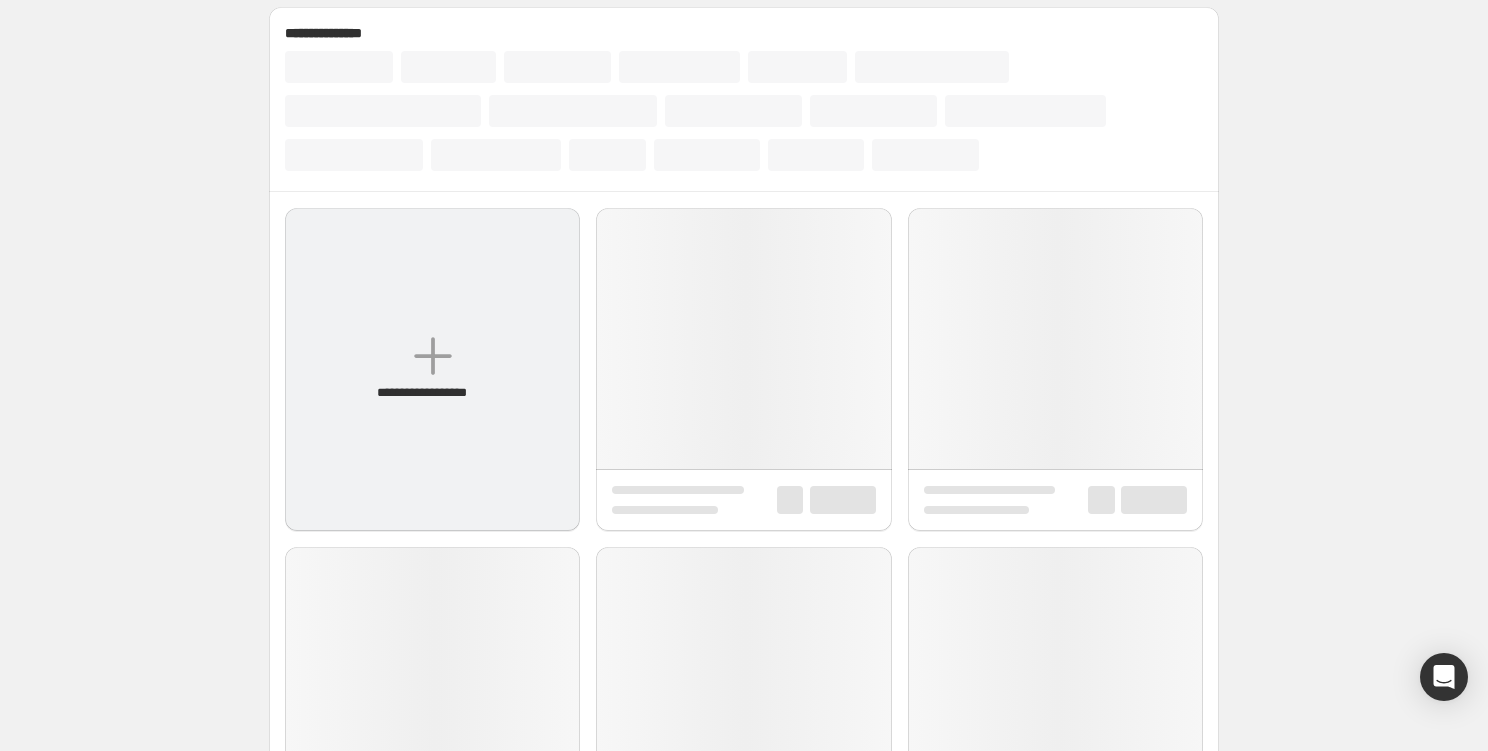scroll, scrollTop: 0, scrollLeft: 0, axis: both 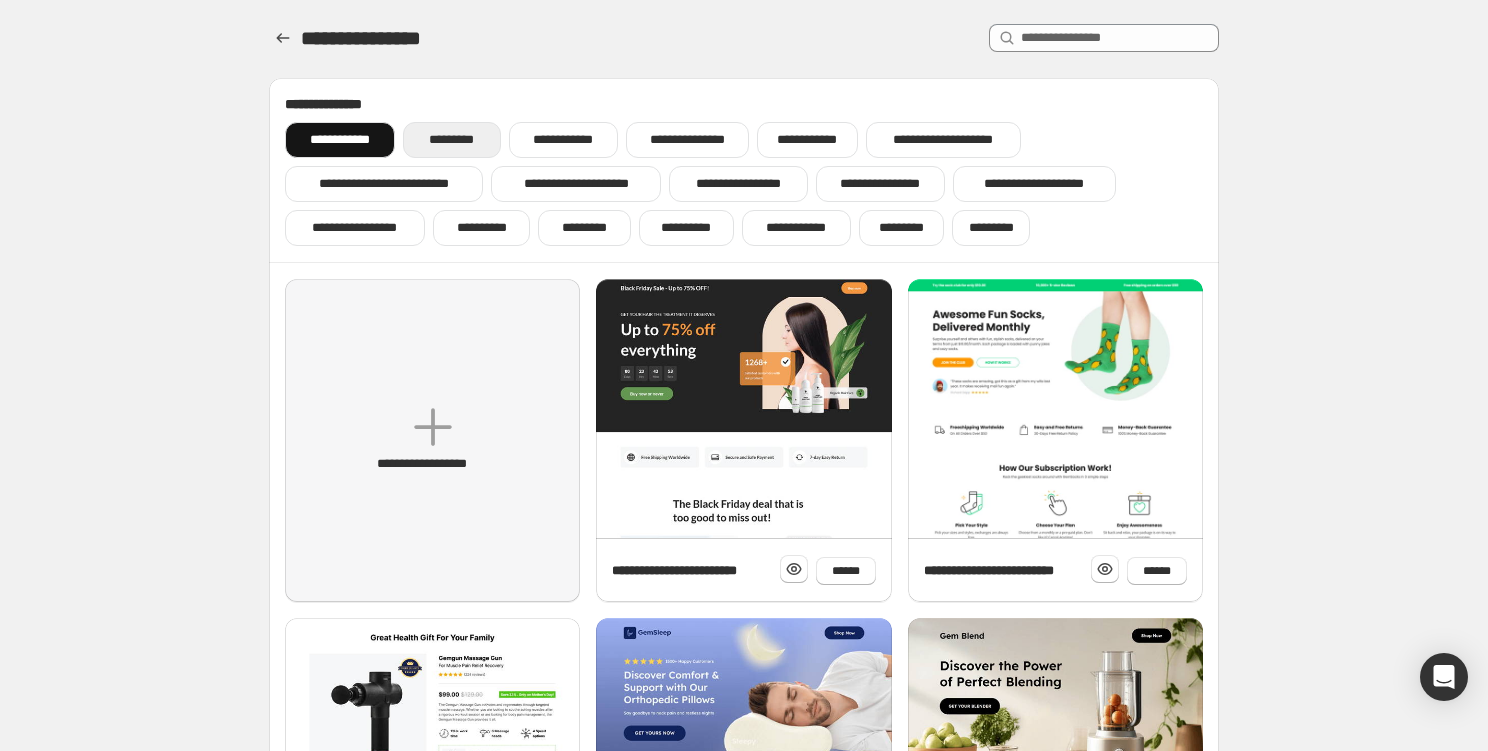 click on "*********" at bounding box center [451, 140] 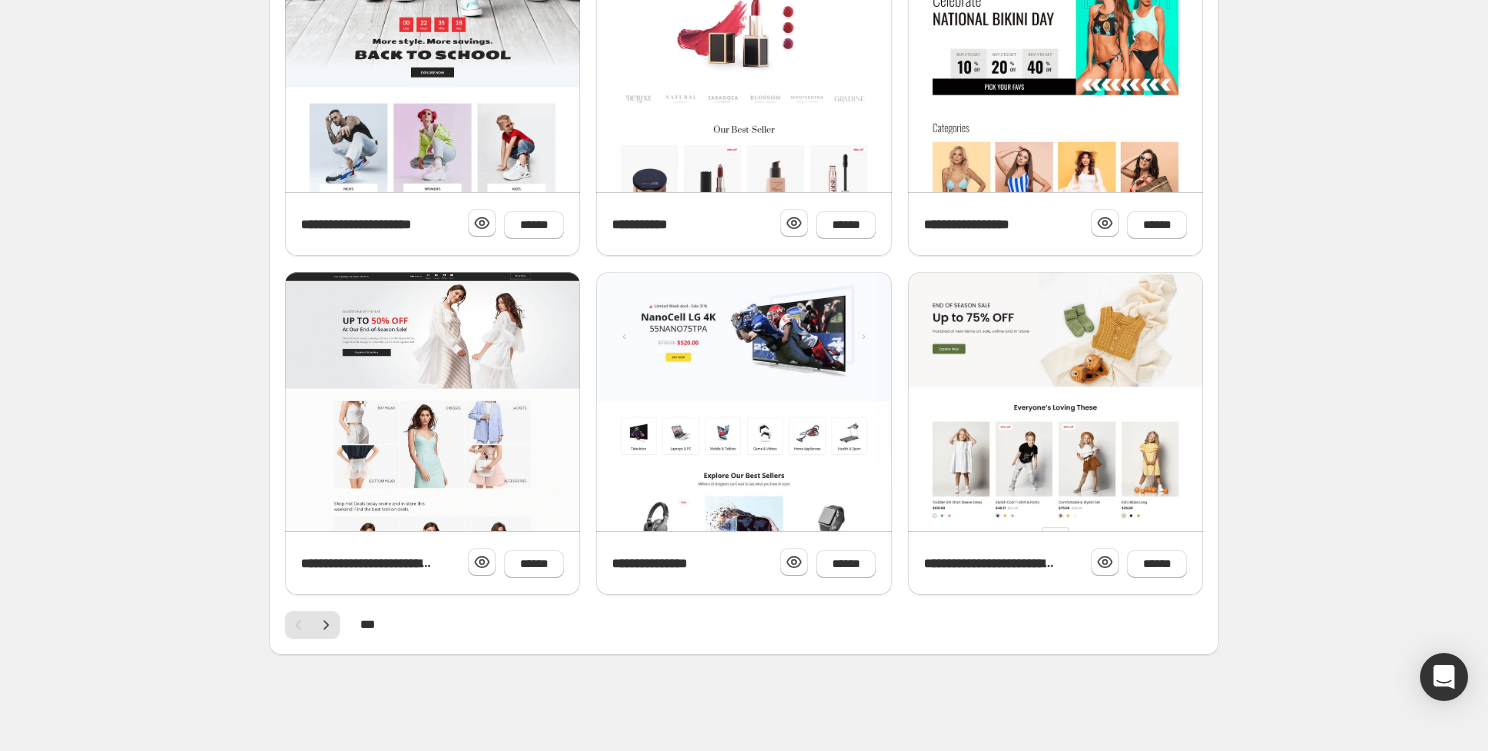 scroll, scrollTop: 689, scrollLeft: 0, axis: vertical 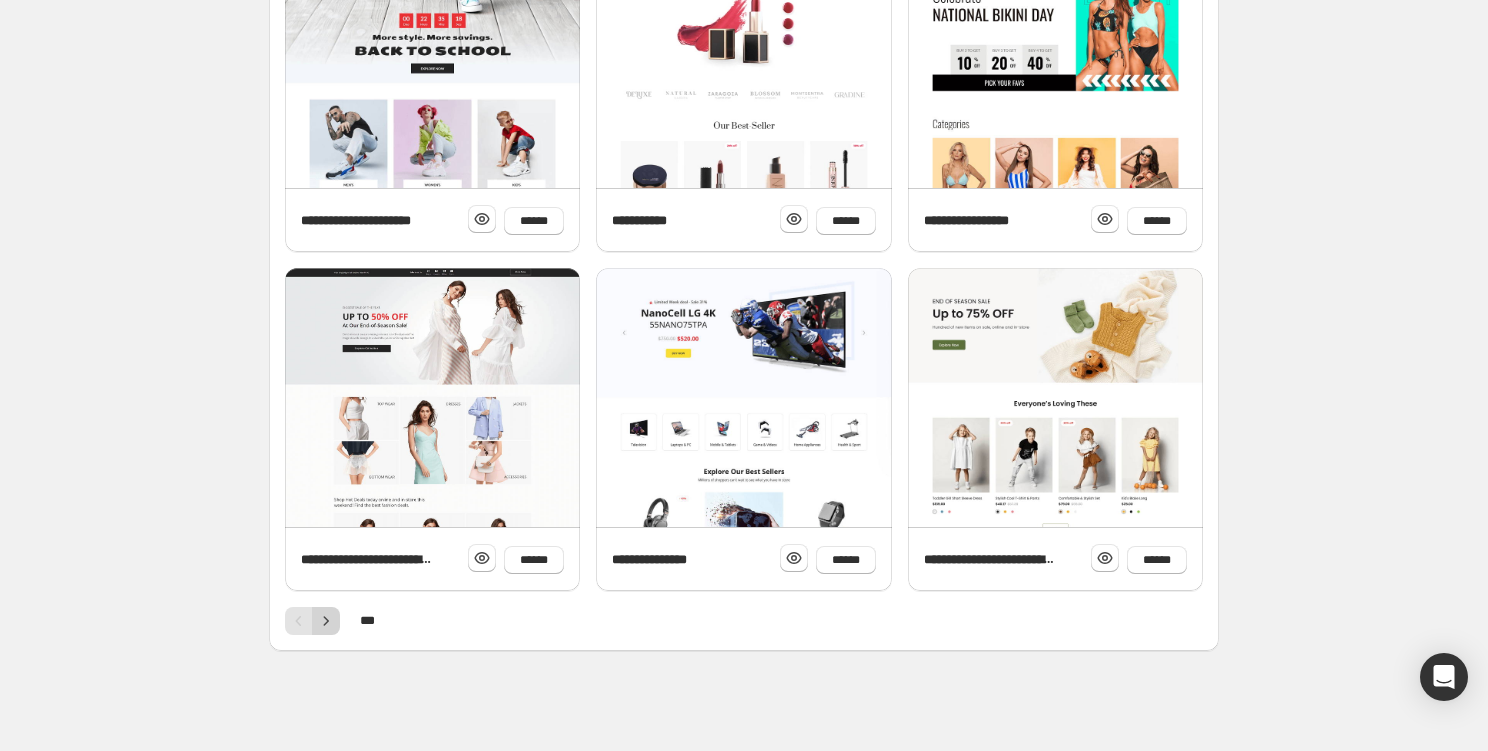 click at bounding box center [326, 621] 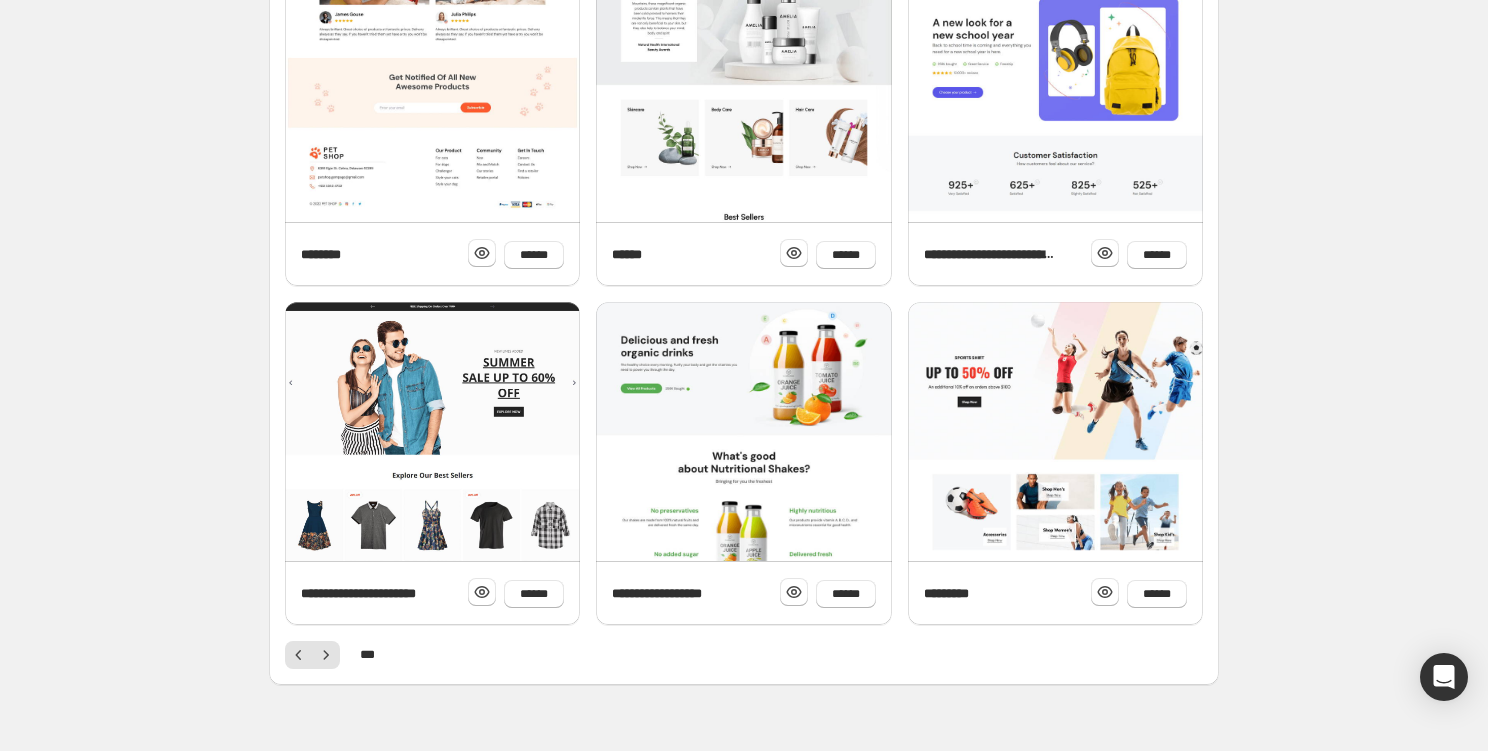 scroll, scrollTop: 689, scrollLeft: 0, axis: vertical 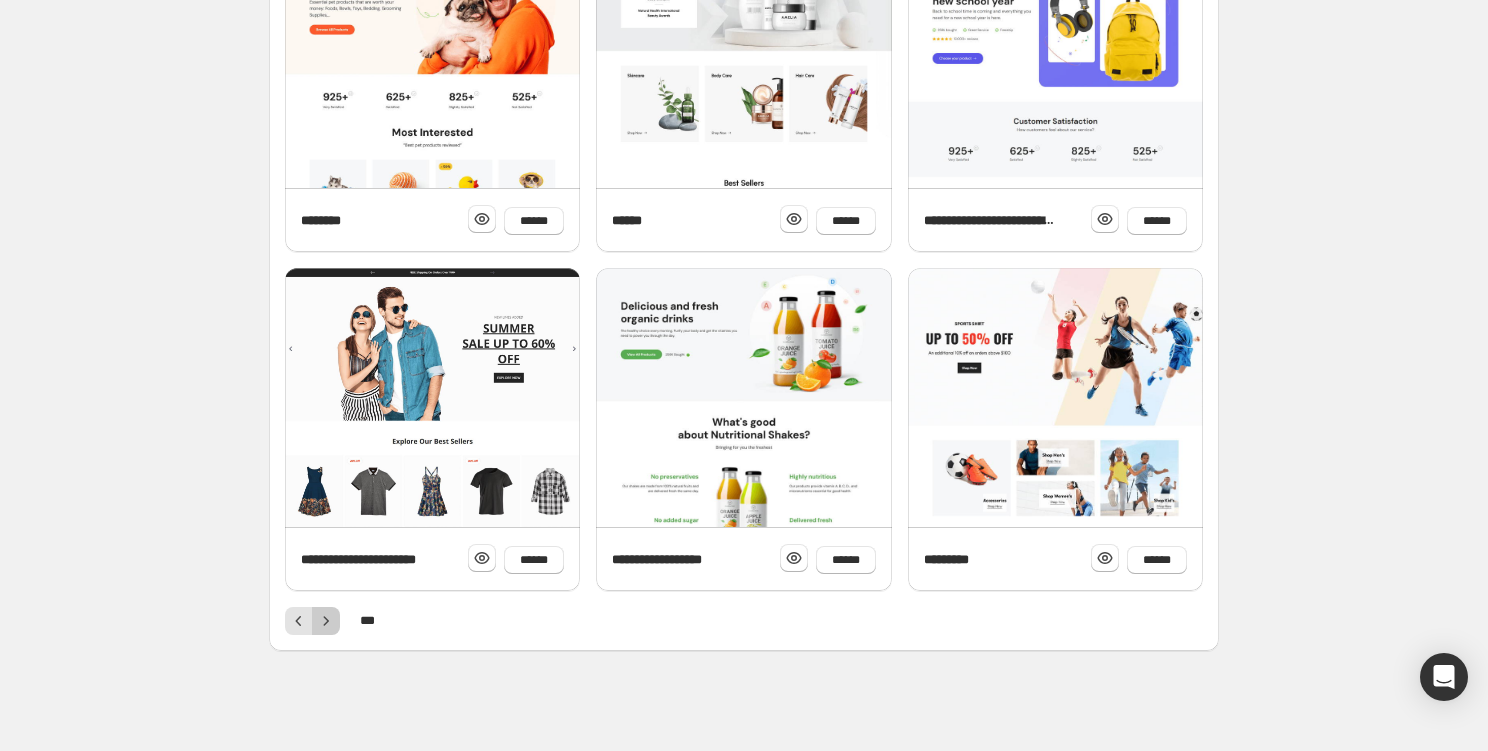 click 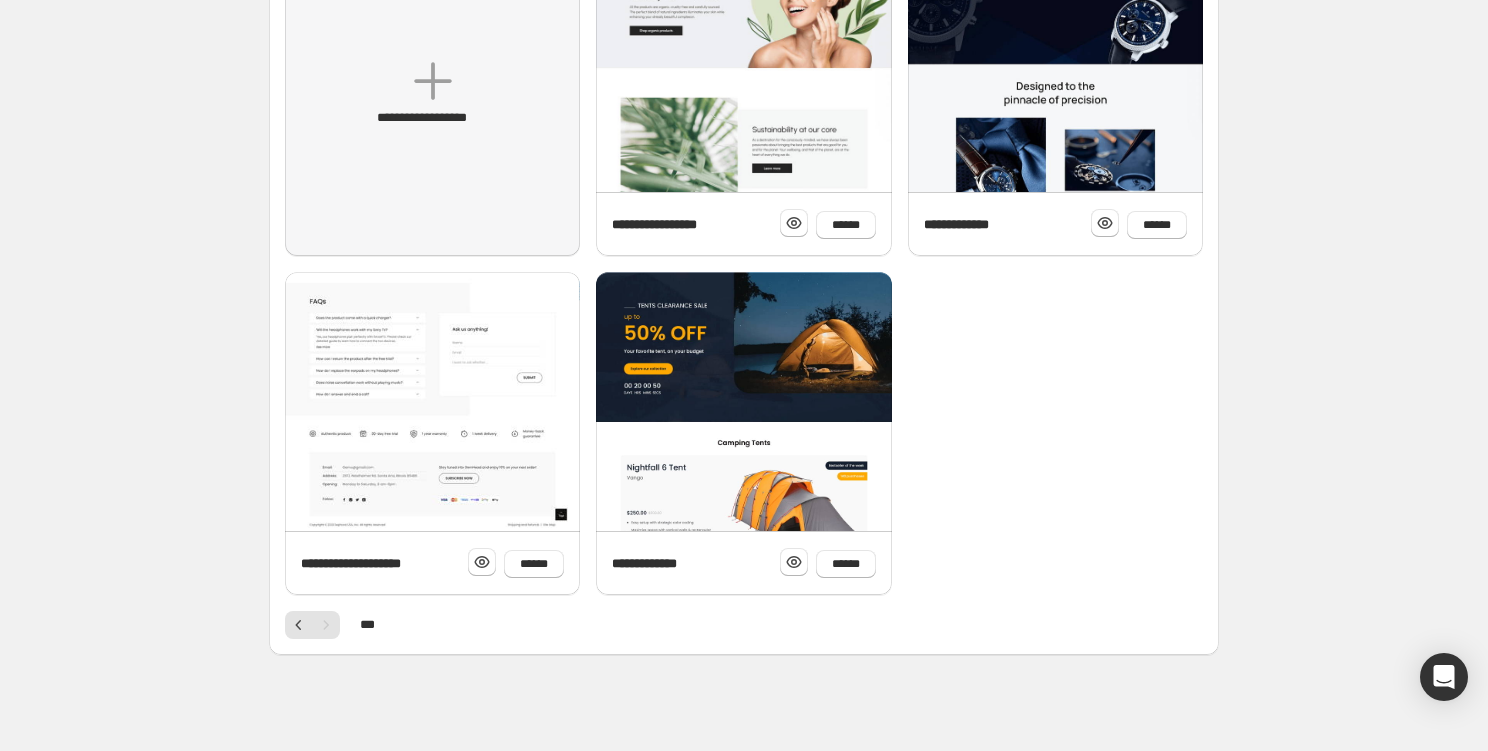 scroll, scrollTop: 350, scrollLeft: 0, axis: vertical 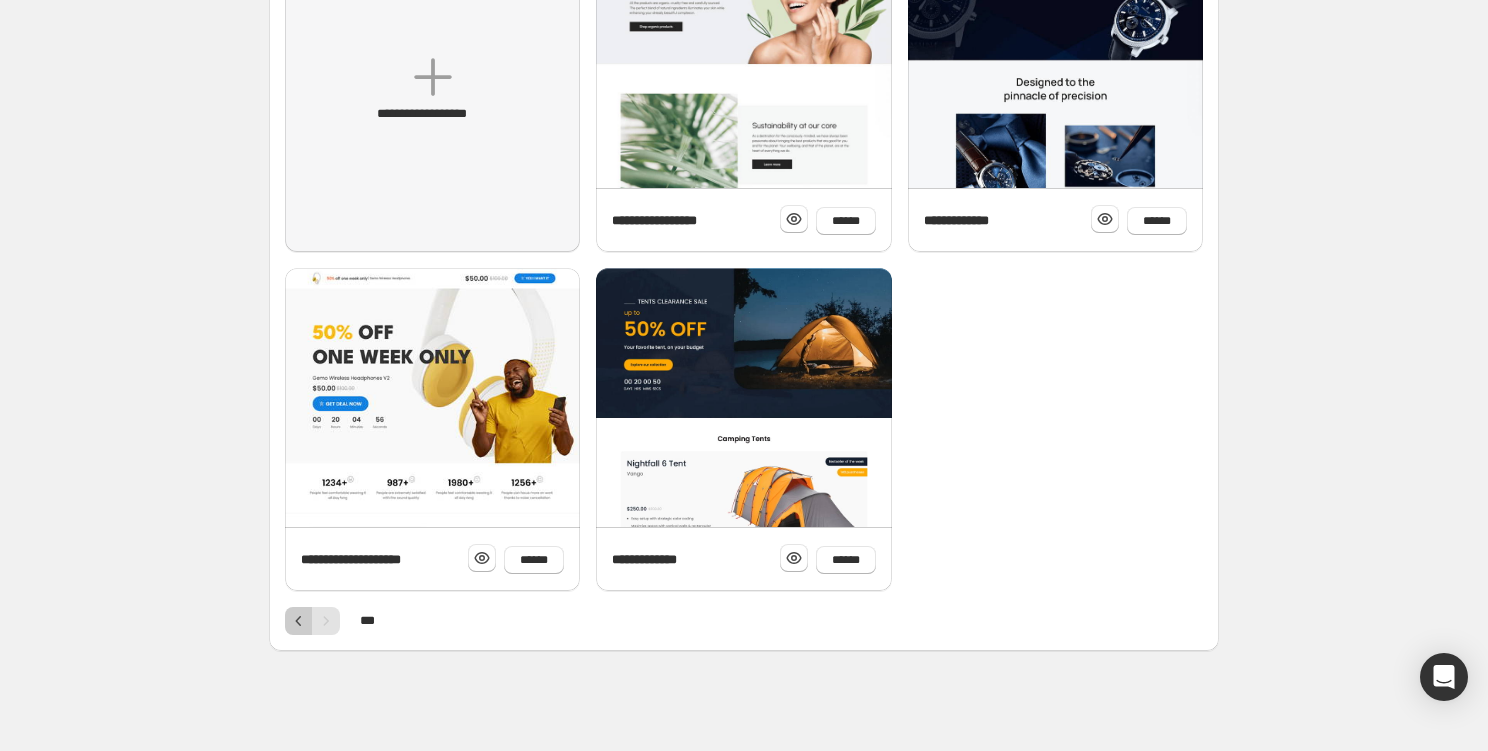 click 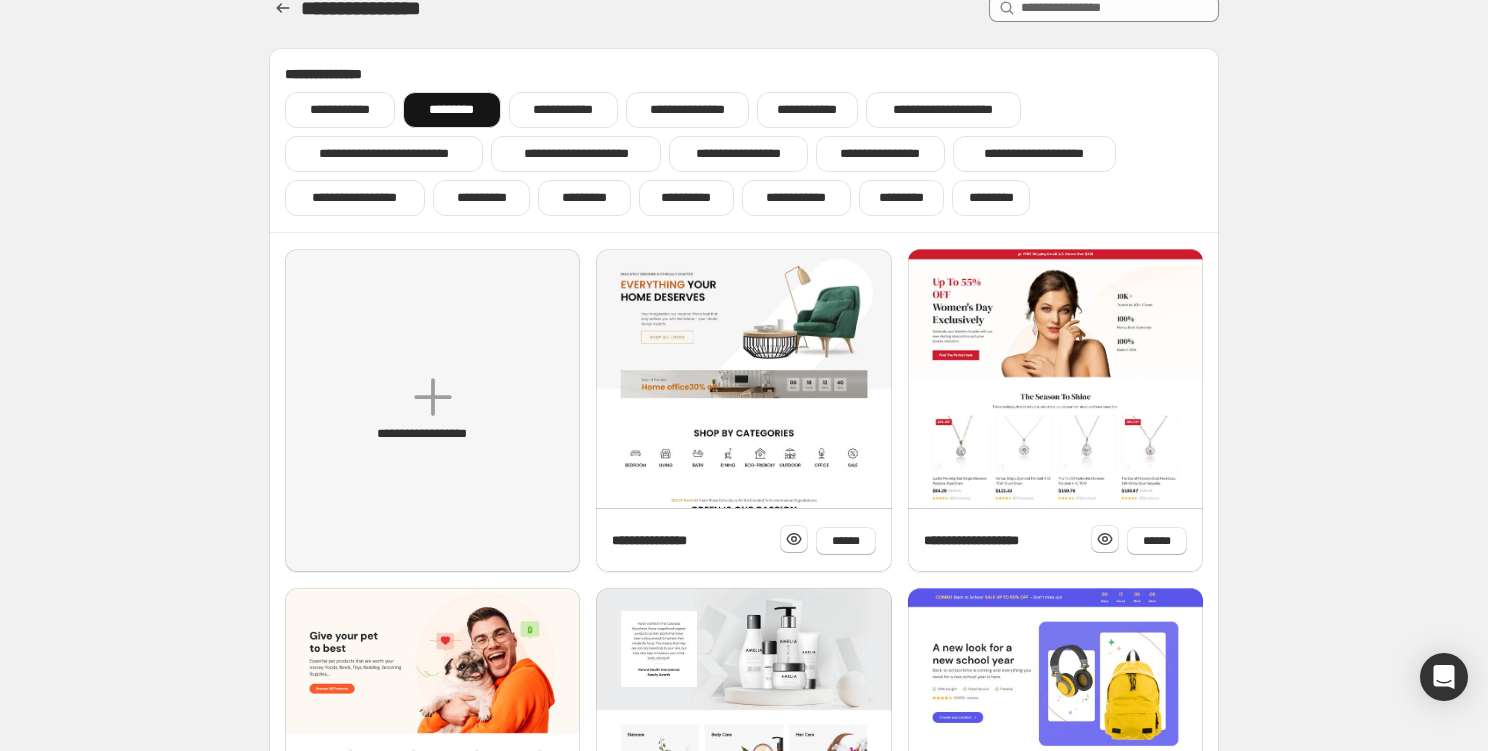 scroll, scrollTop: 0, scrollLeft: 0, axis: both 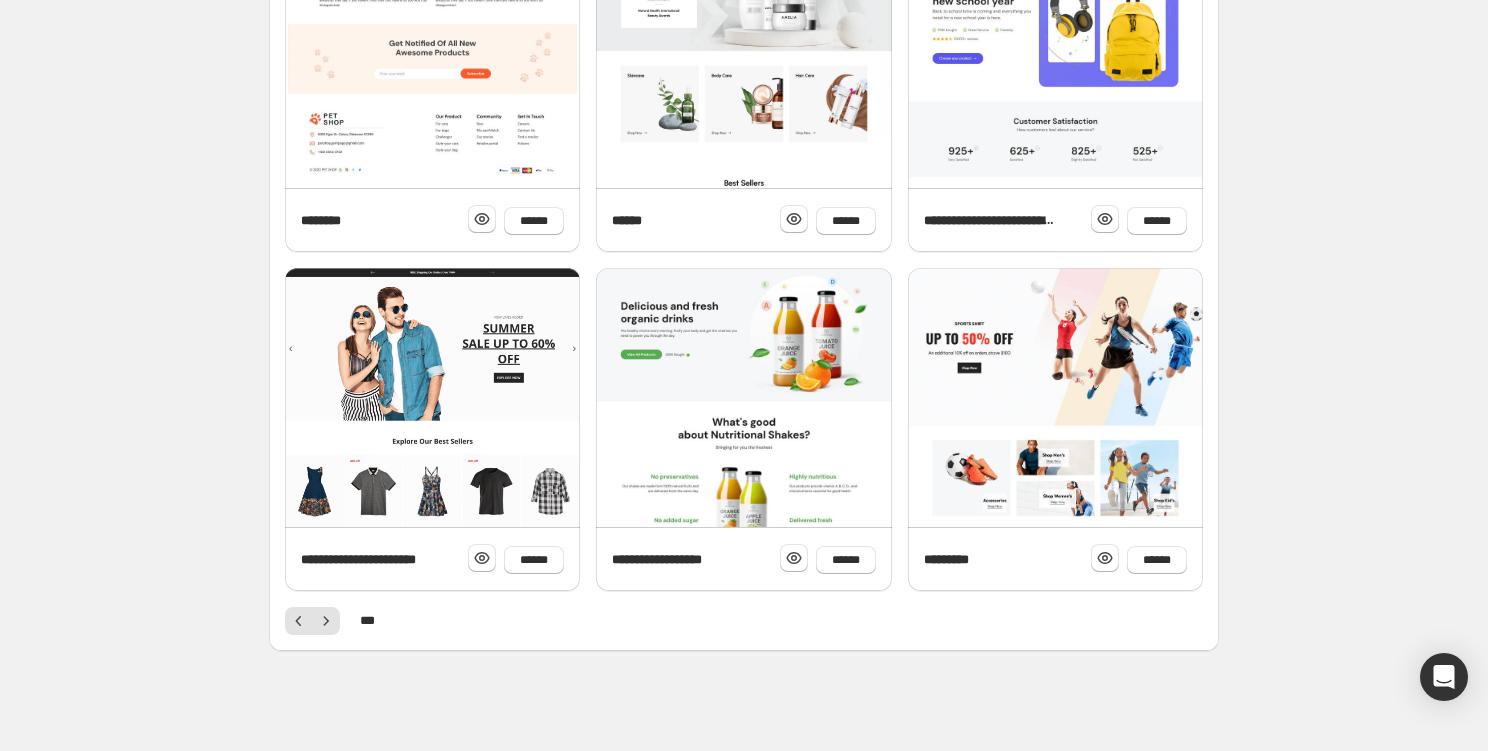 click 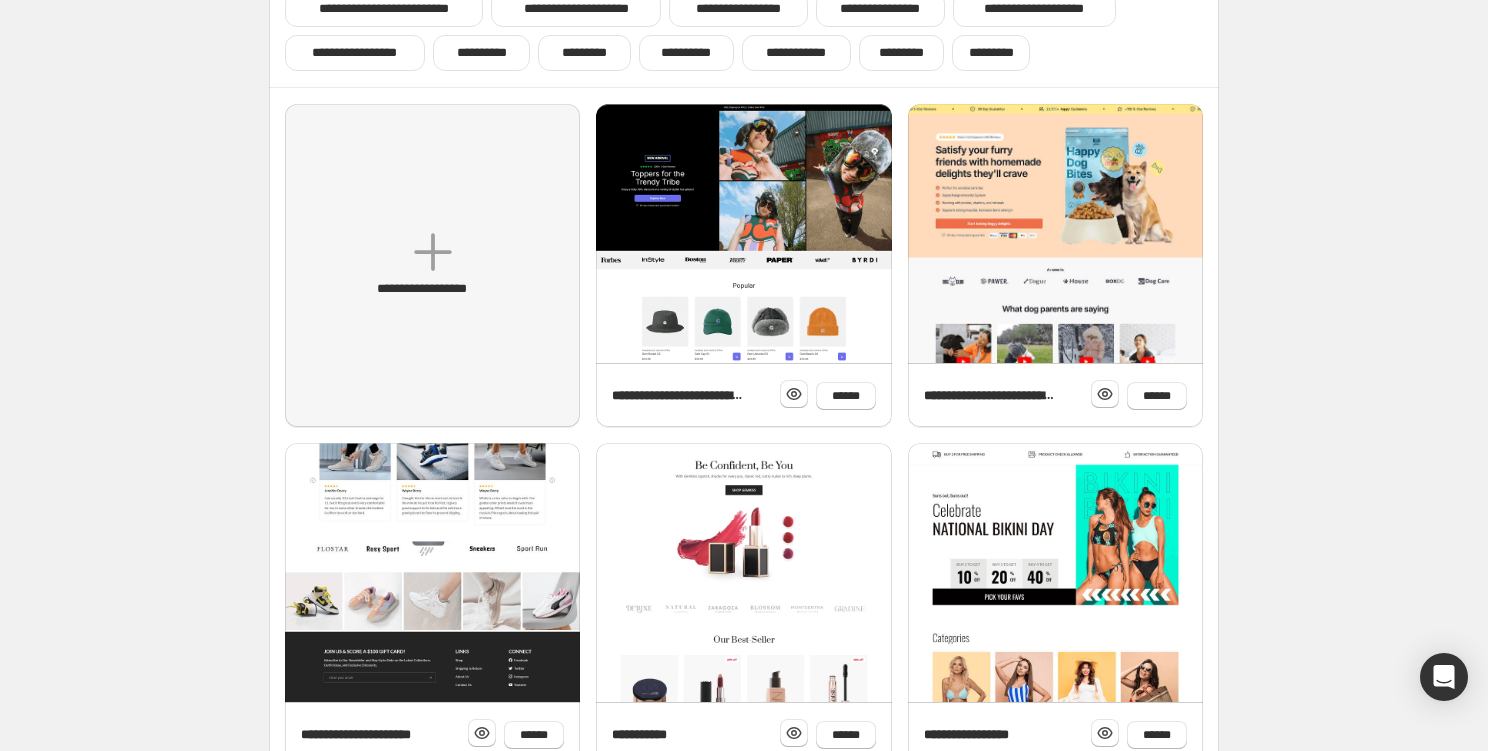scroll, scrollTop: 243, scrollLeft: 0, axis: vertical 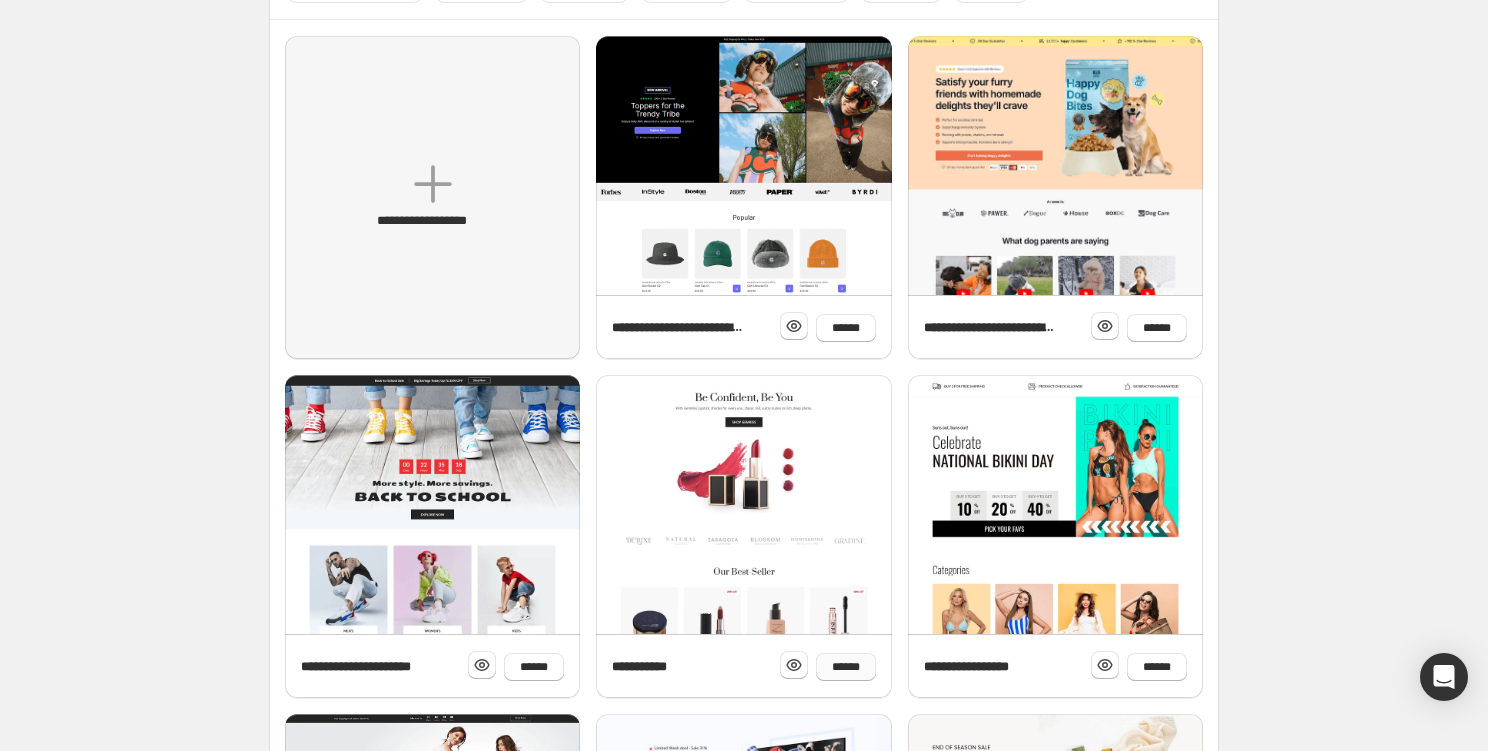 click on "******" at bounding box center (846, 667) 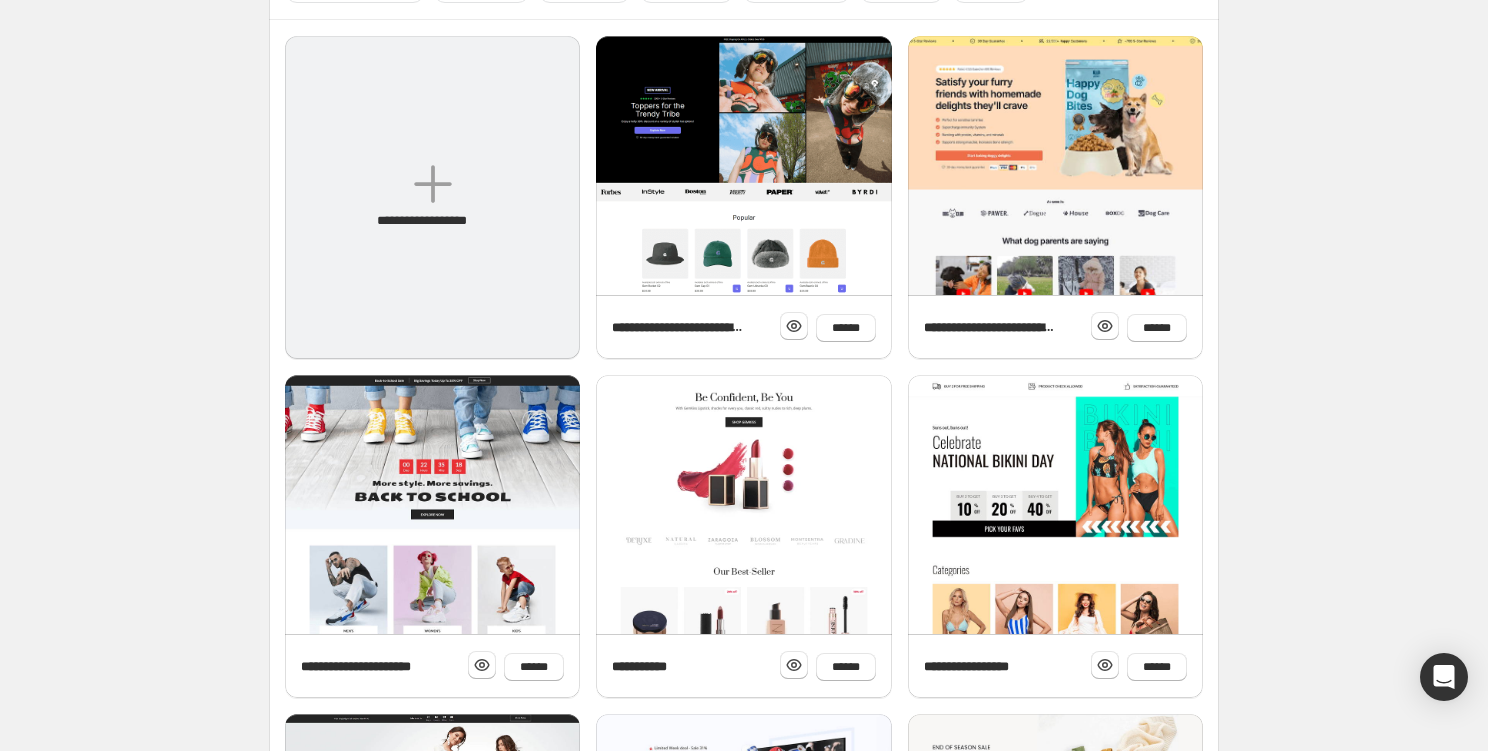 scroll, scrollTop: 0, scrollLeft: 0, axis: both 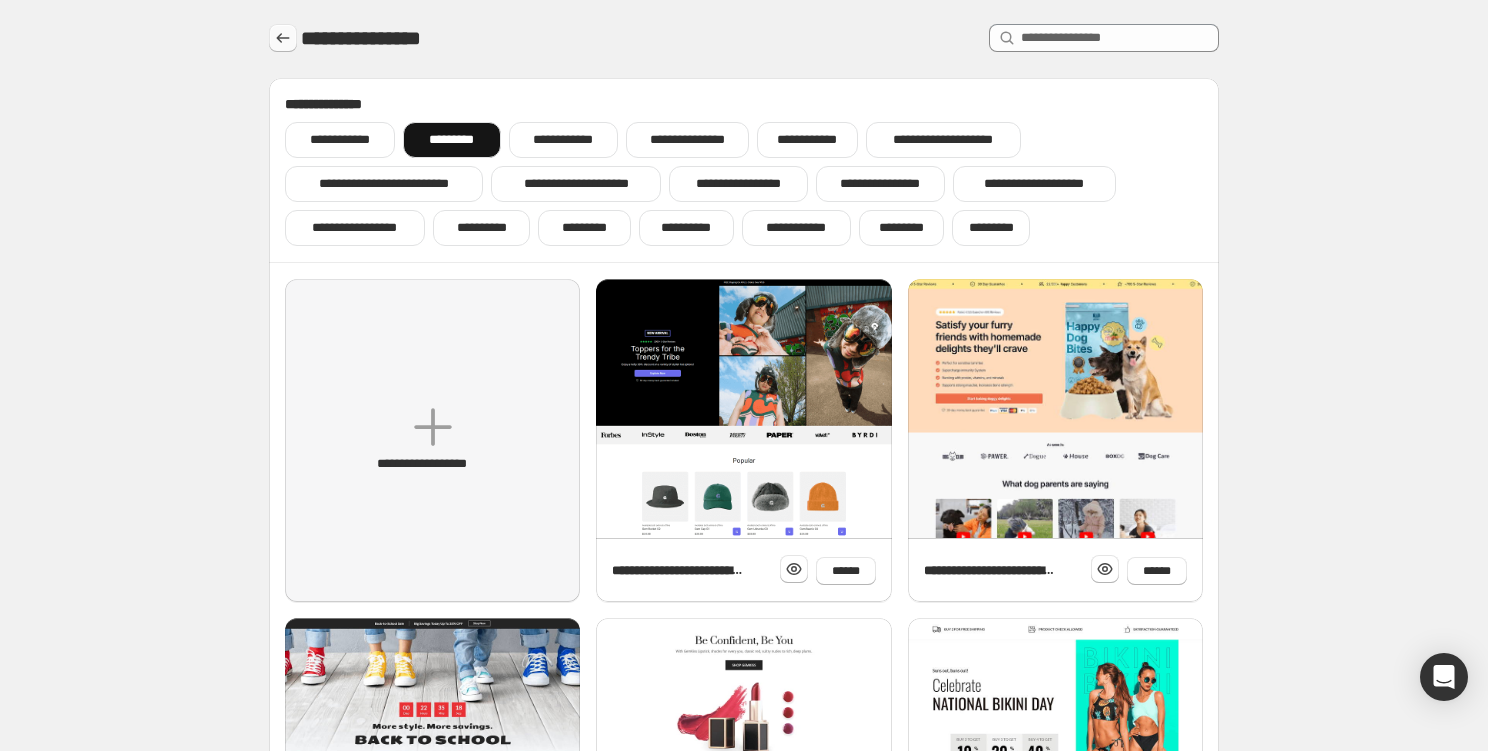 click 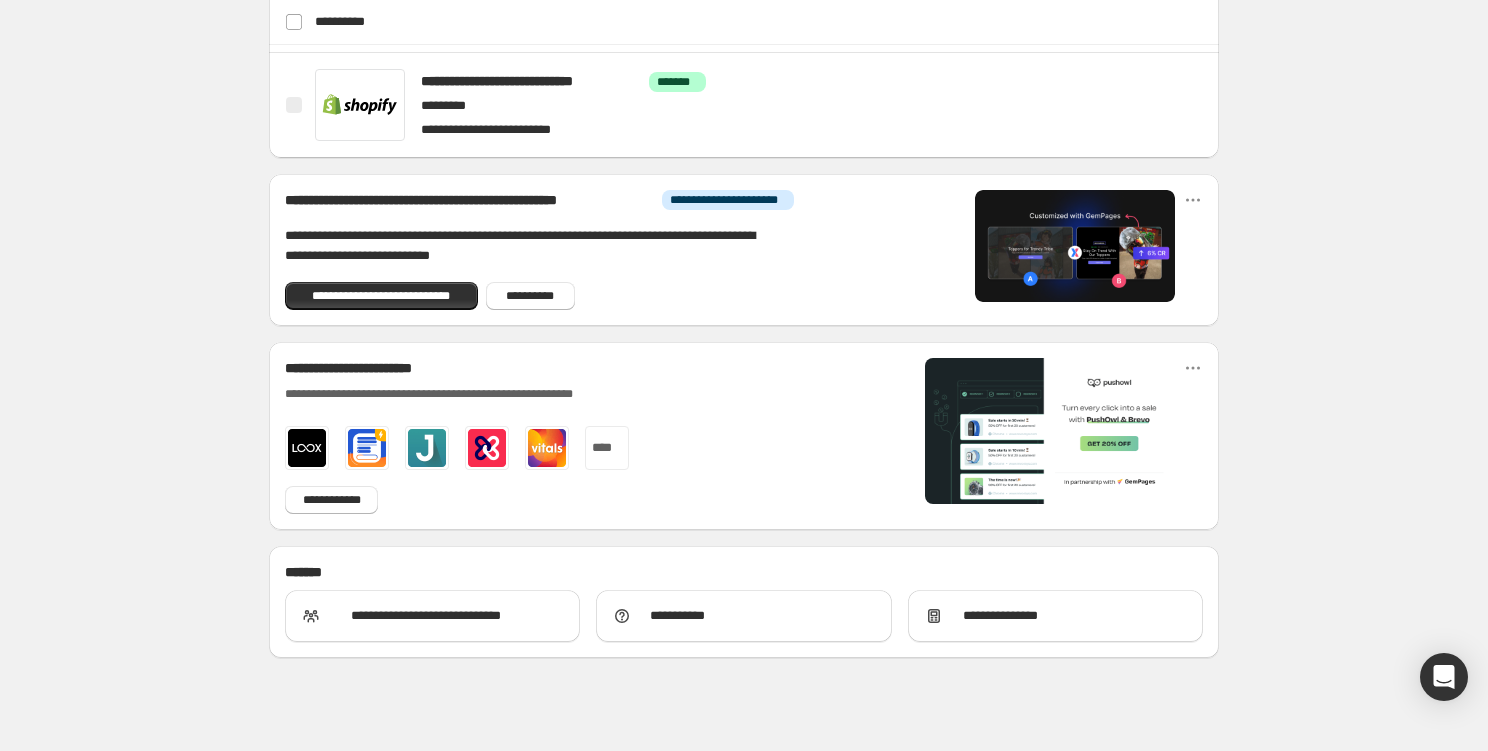 scroll, scrollTop: 1363, scrollLeft: 0, axis: vertical 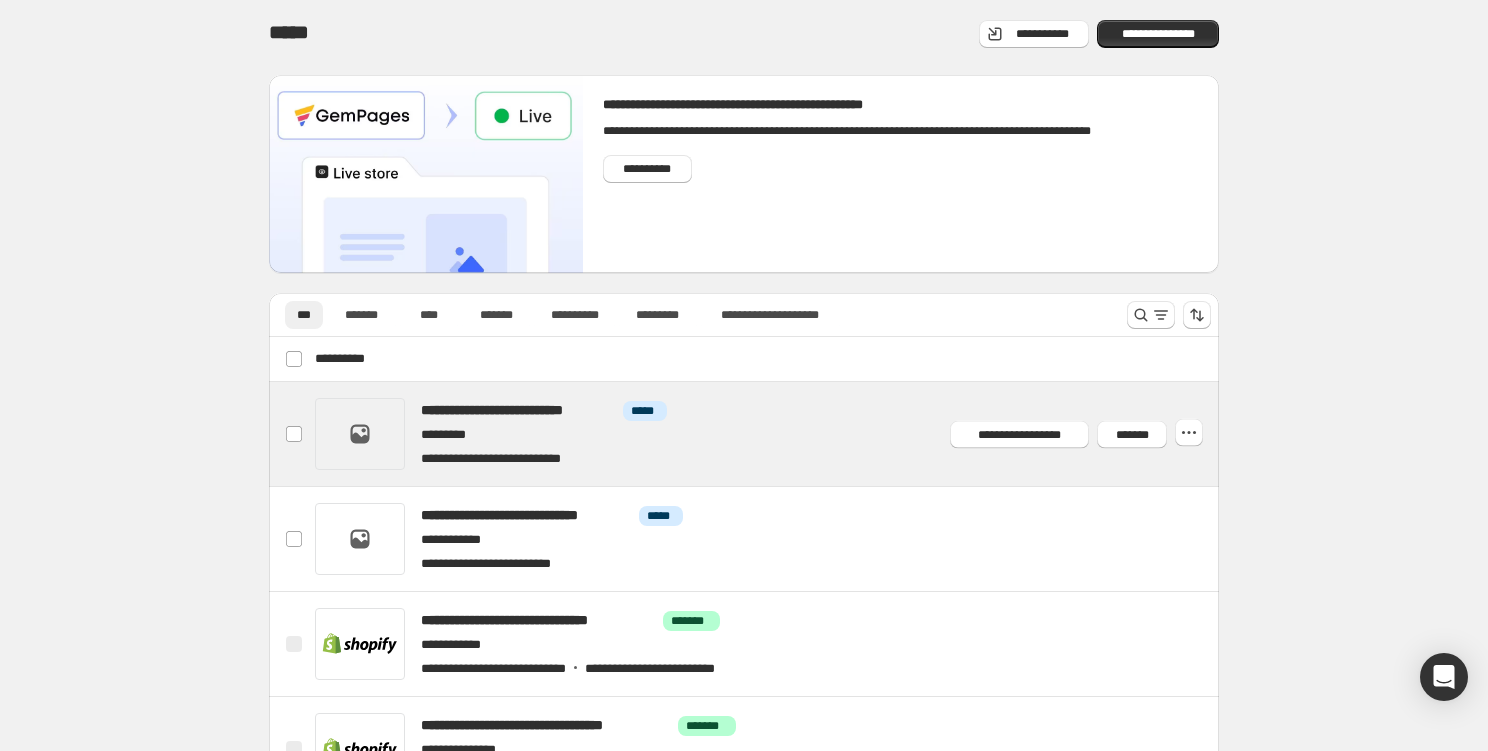 click at bounding box center [768, 434] 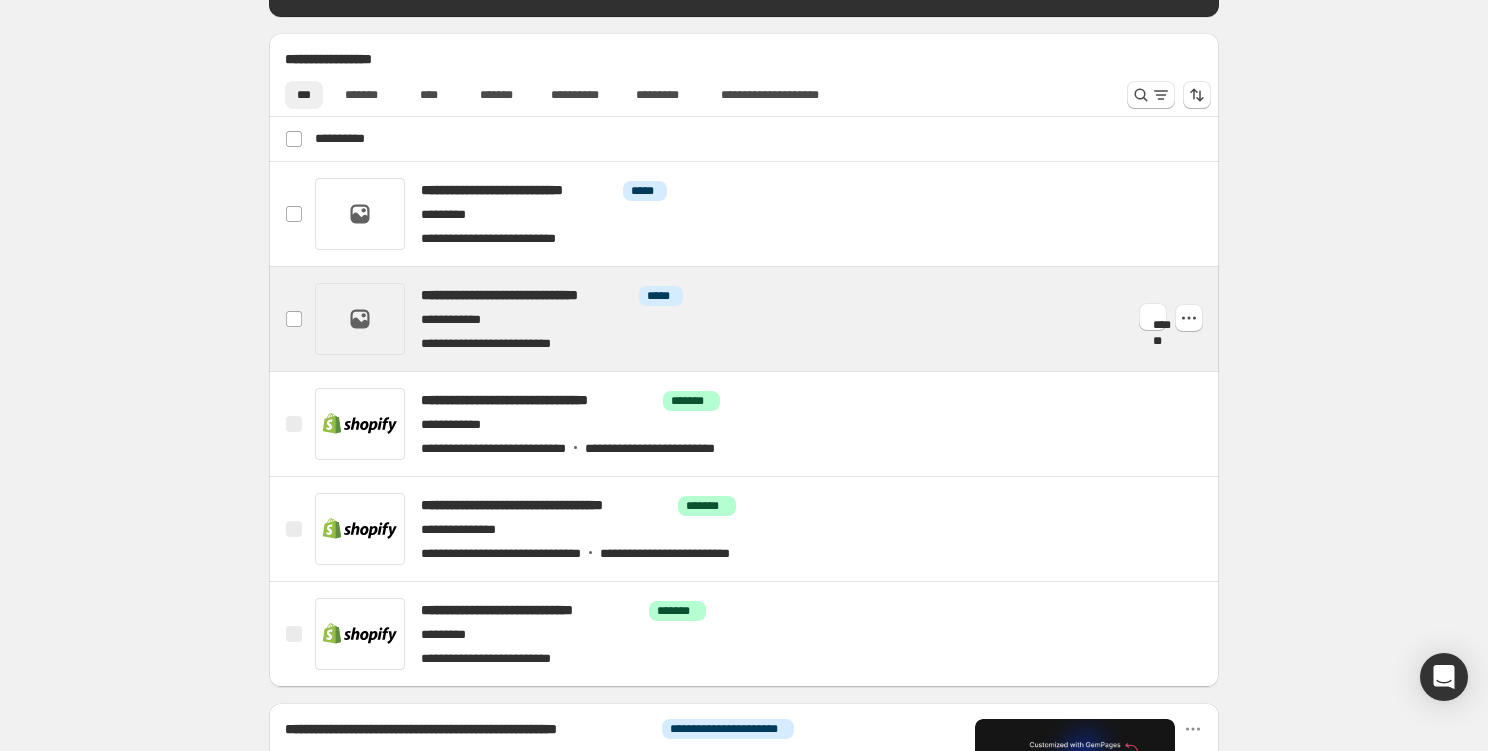 scroll, scrollTop: 792, scrollLeft: 0, axis: vertical 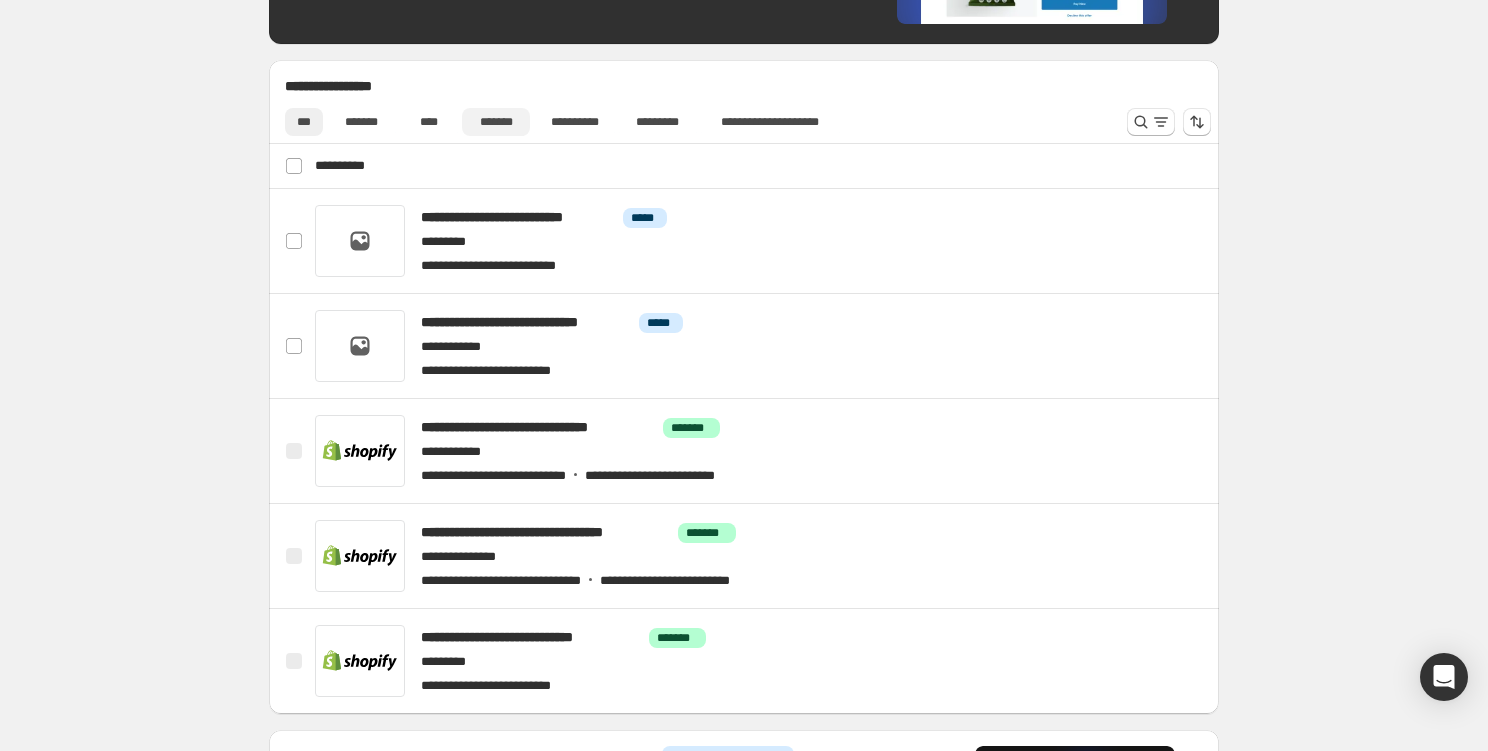 click on "*******" at bounding box center [496, 122] 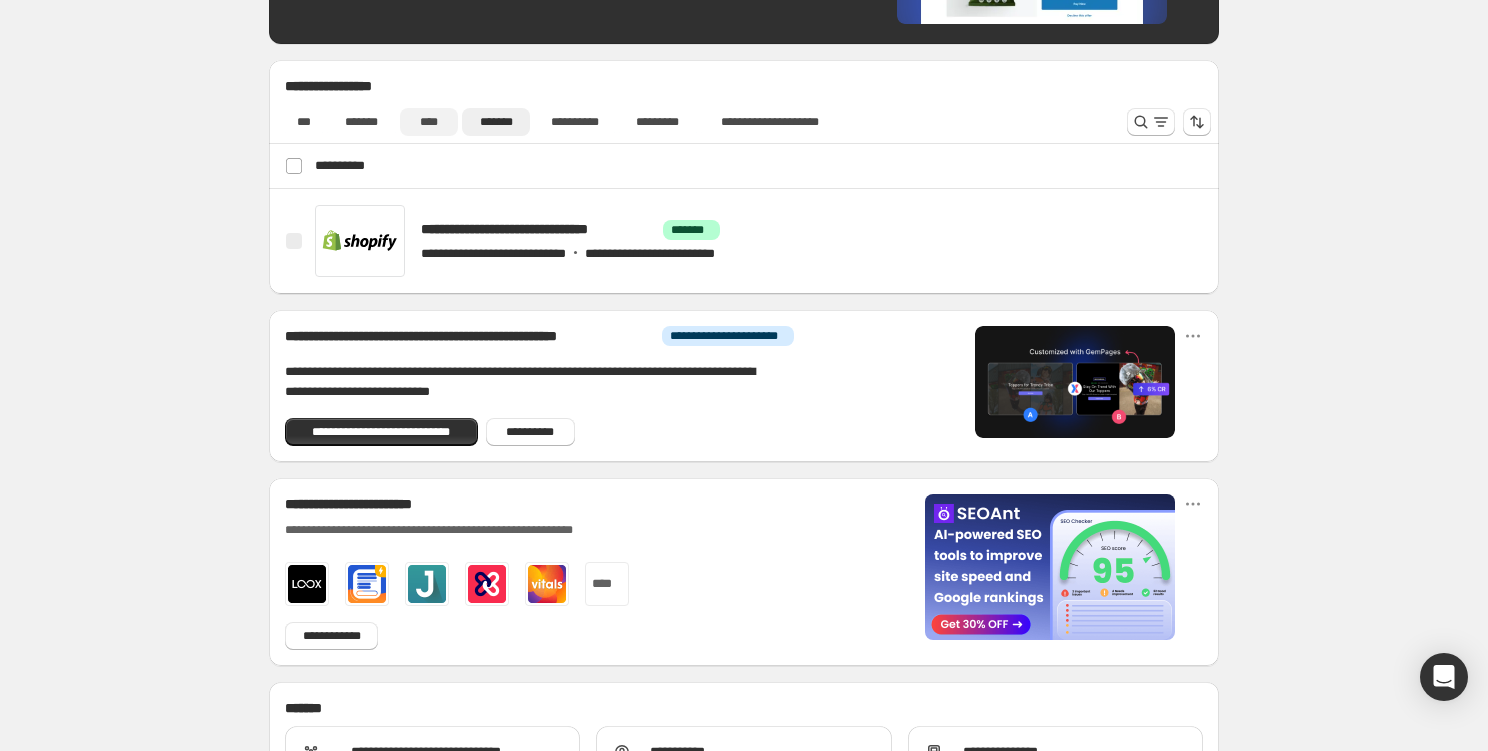 click on "****" at bounding box center (429, 122) 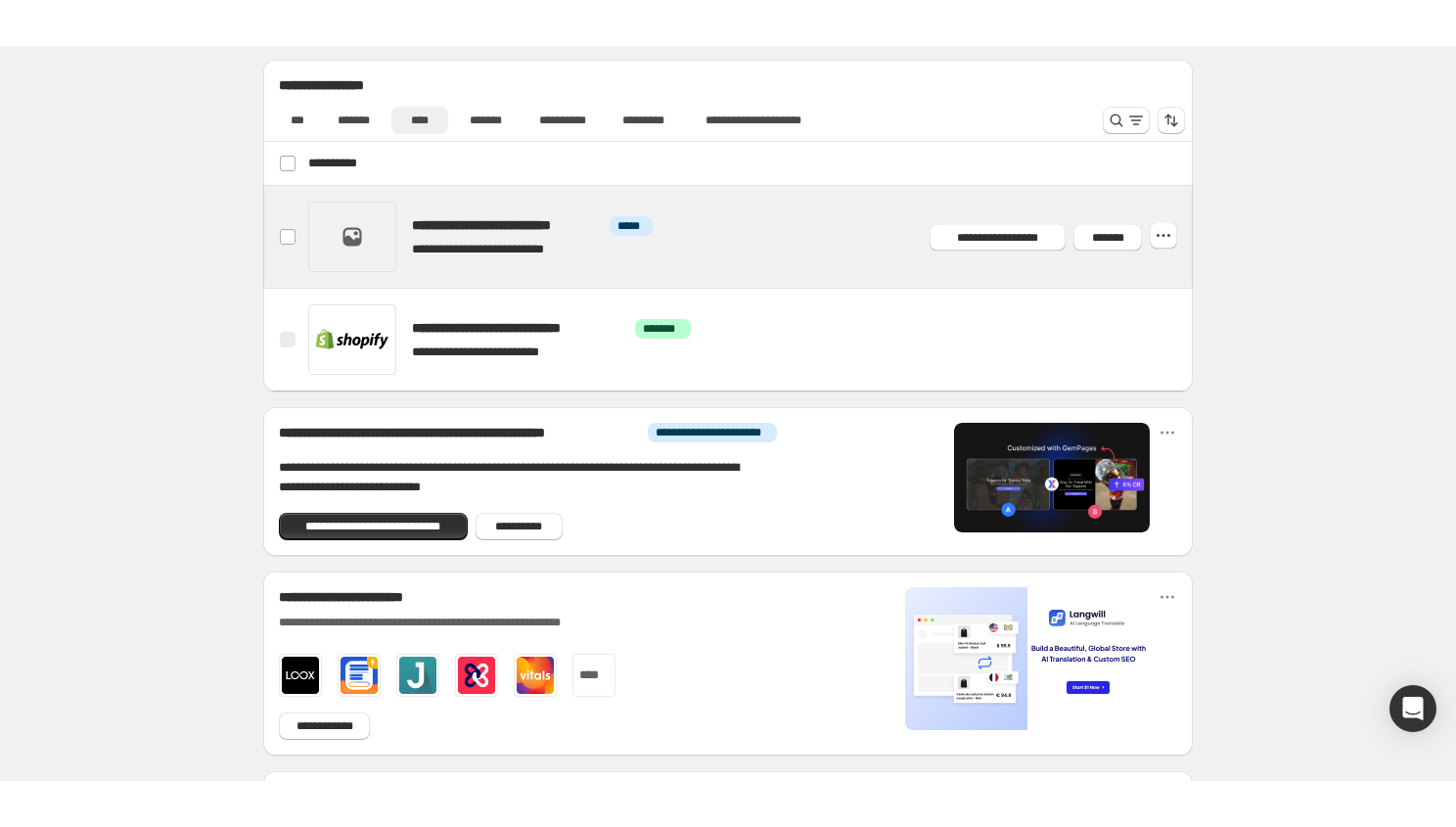 scroll, scrollTop: 823, scrollLeft: 0, axis: vertical 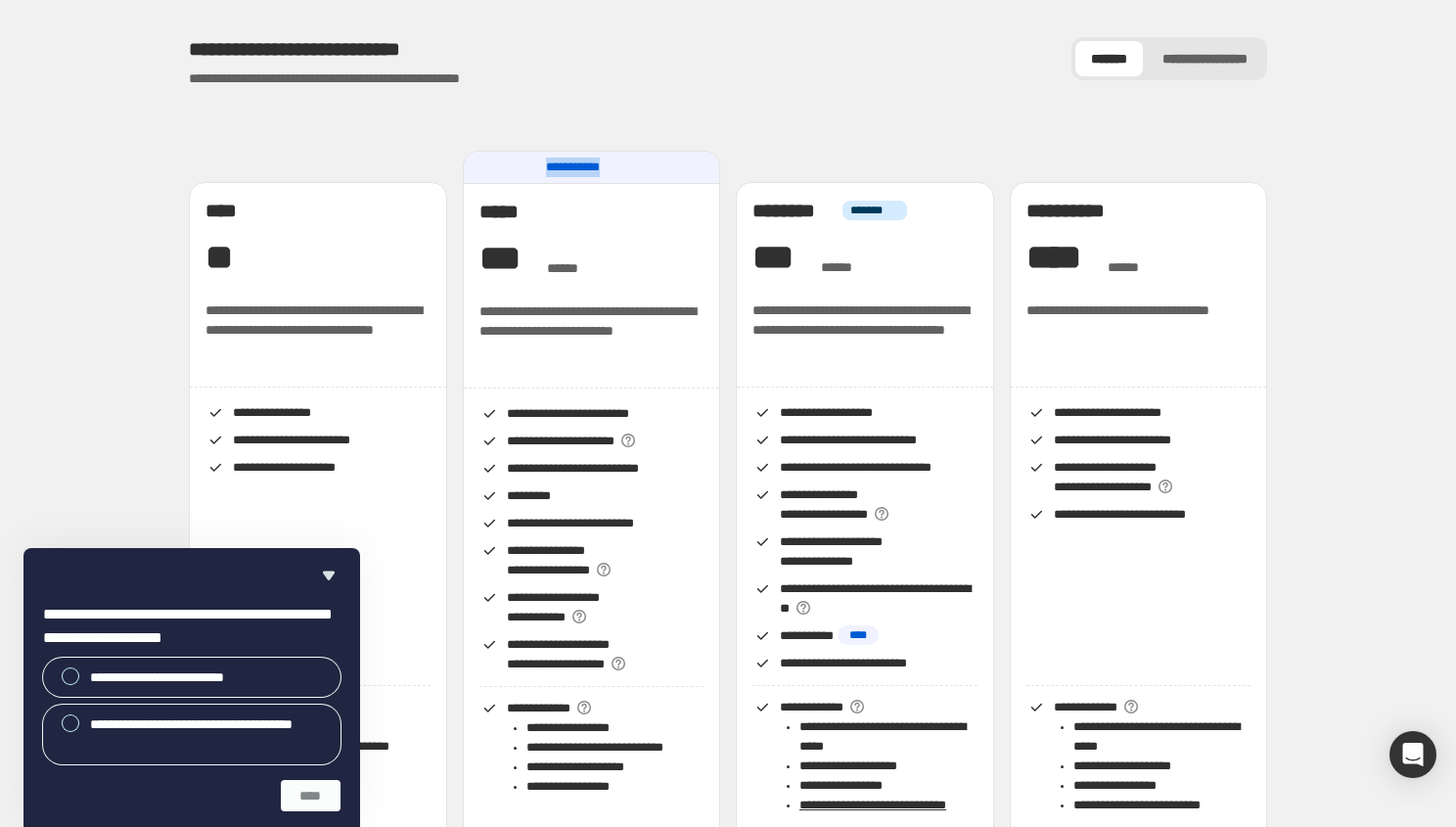 drag, startPoint x: 528, startPoint y: 158, endPoint x: 653, endPoint y: 175, distance: 126.1507 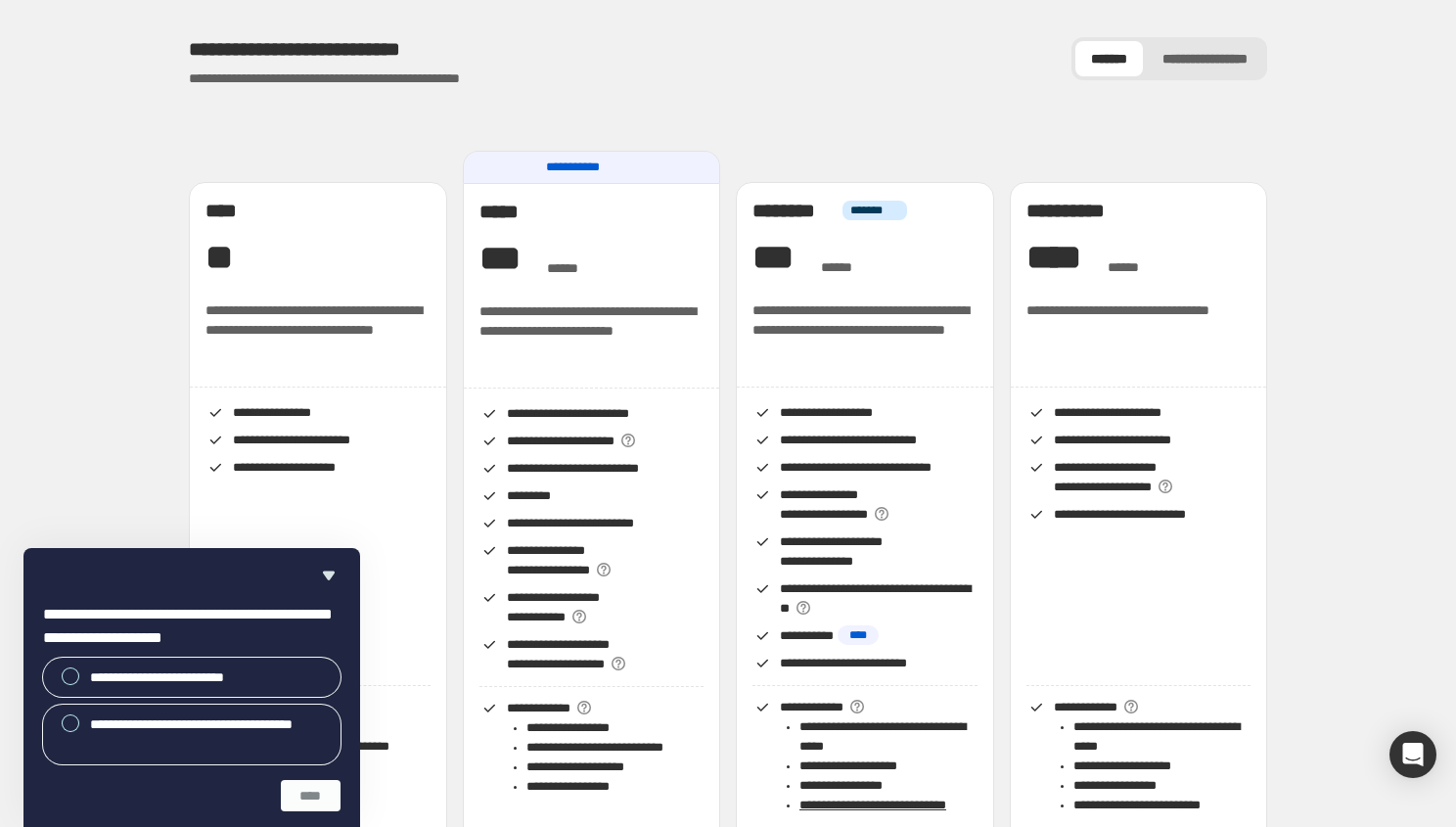 click on "**********" at bounding box center [591, 167] 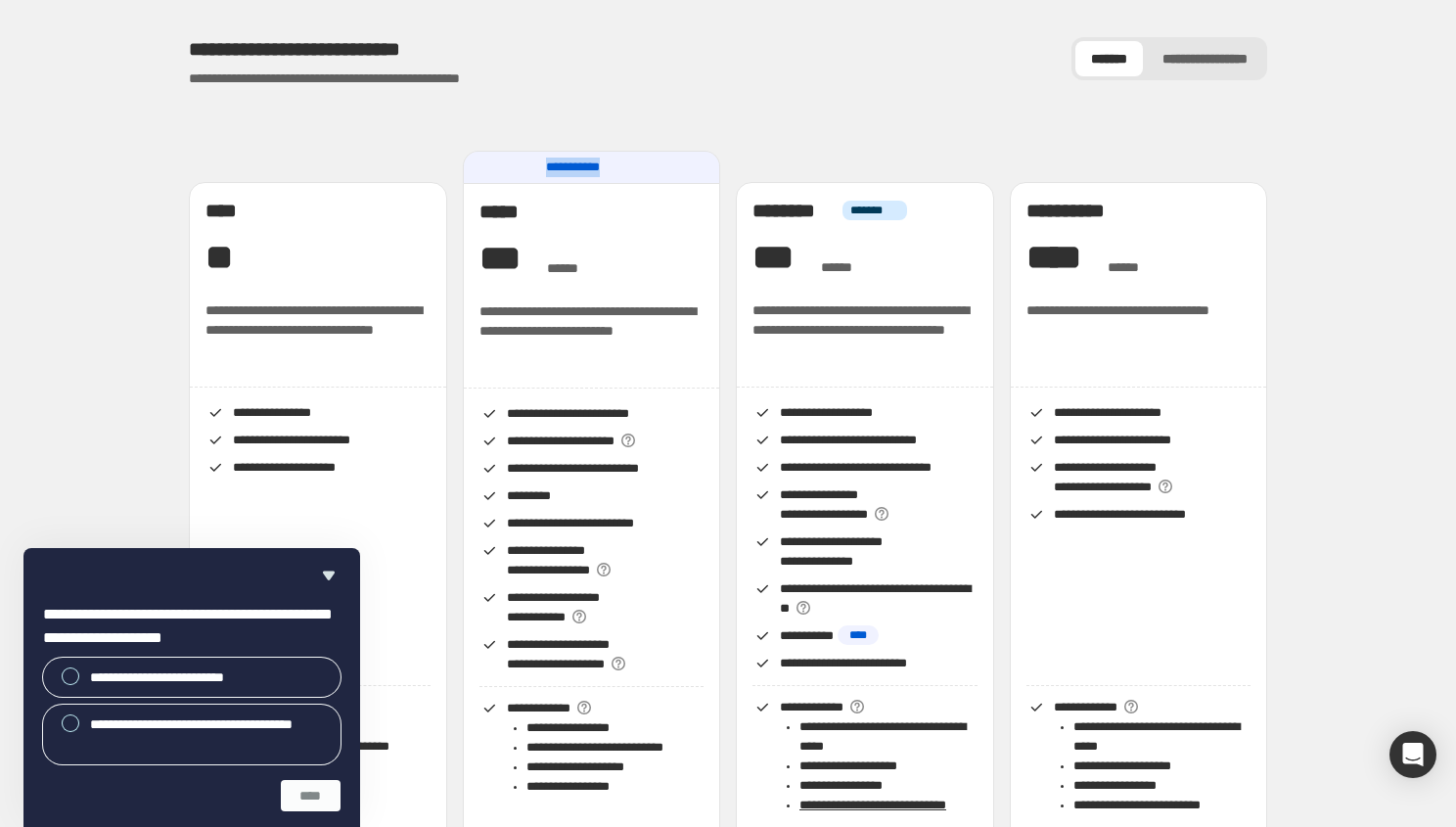 click on "**********" at bounding box center [591, 167] 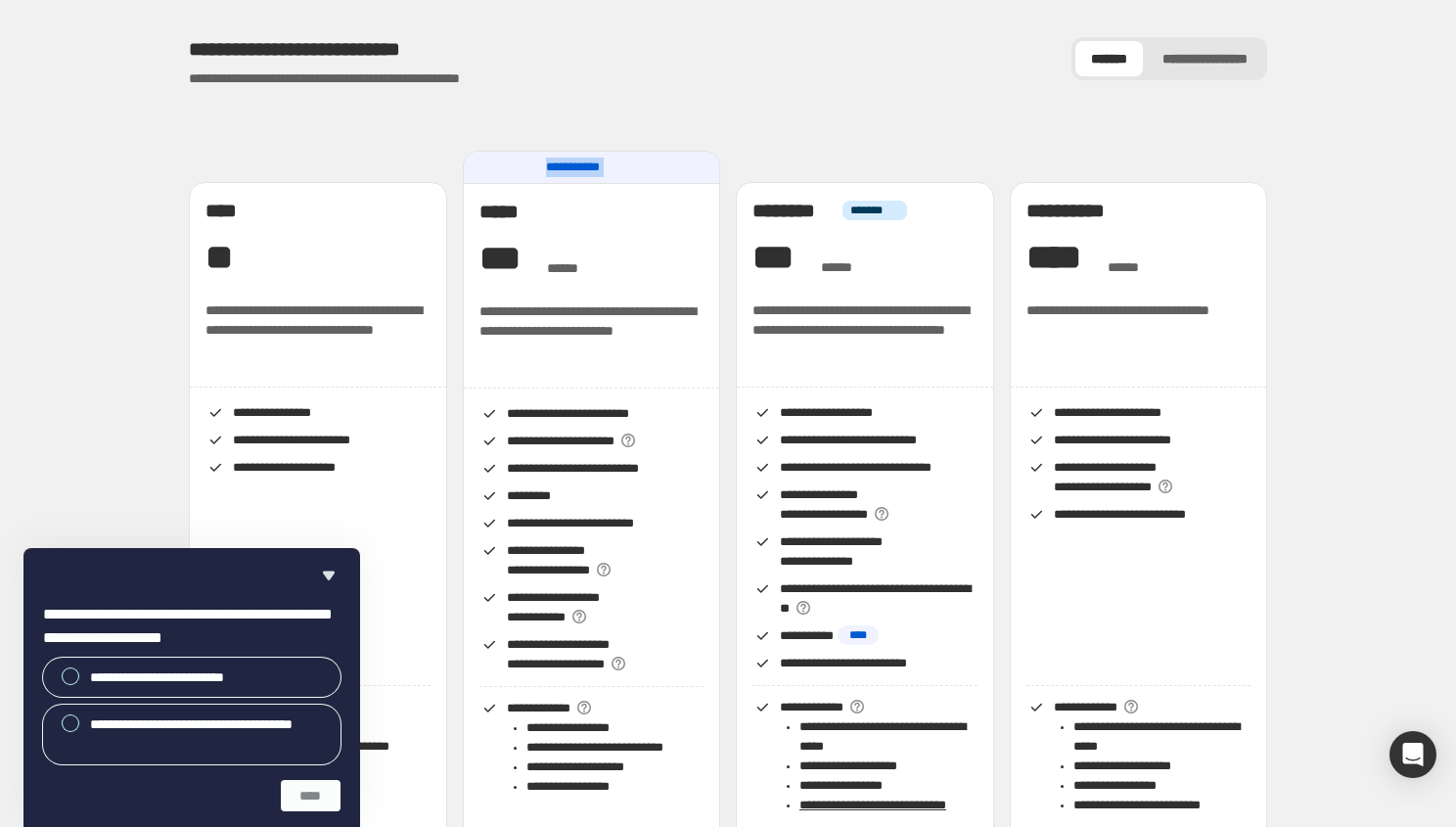 click on "**********" at bounding box center (591, 167) 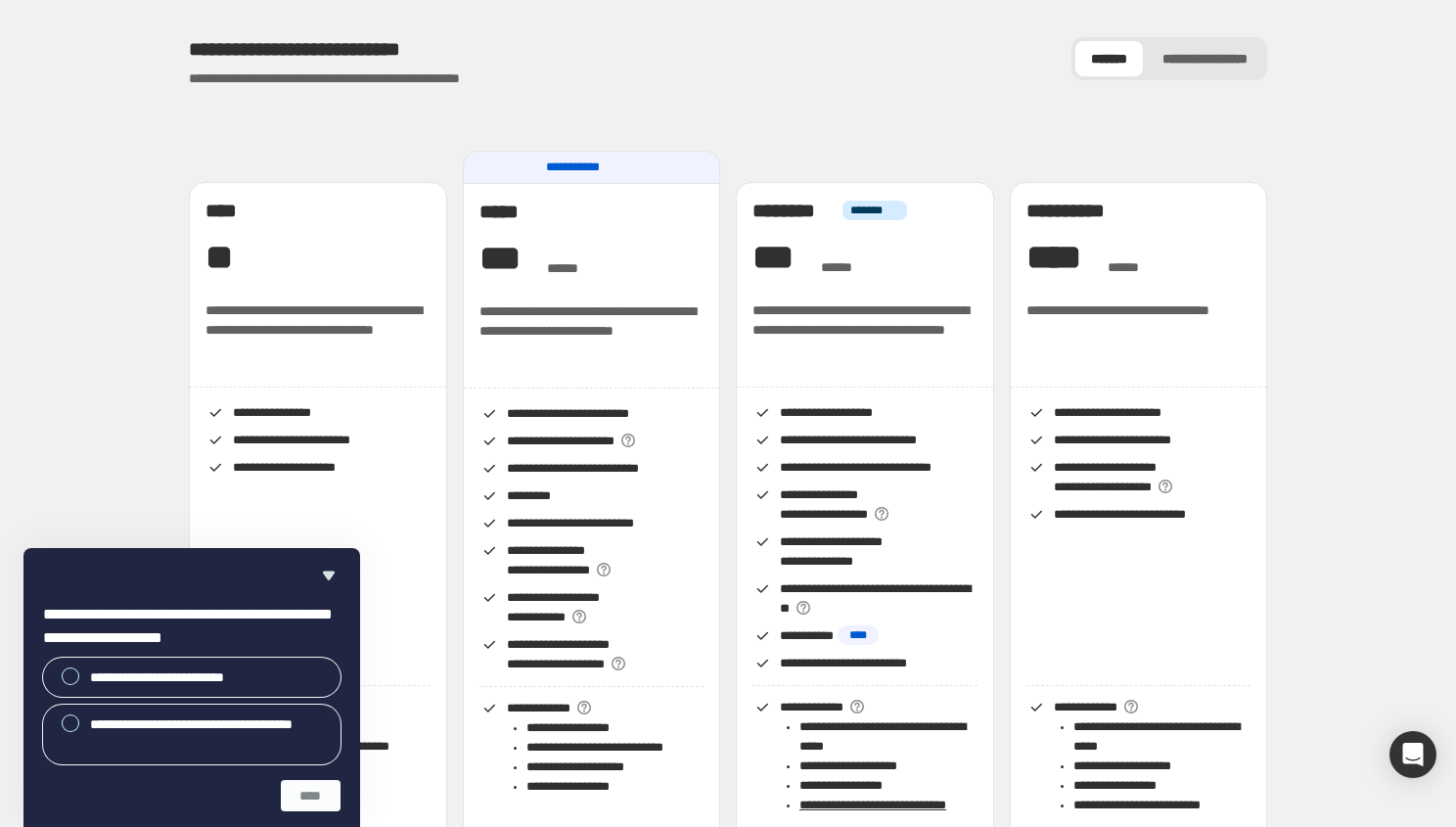 click on "**********" at bounding box center [728, 2062] 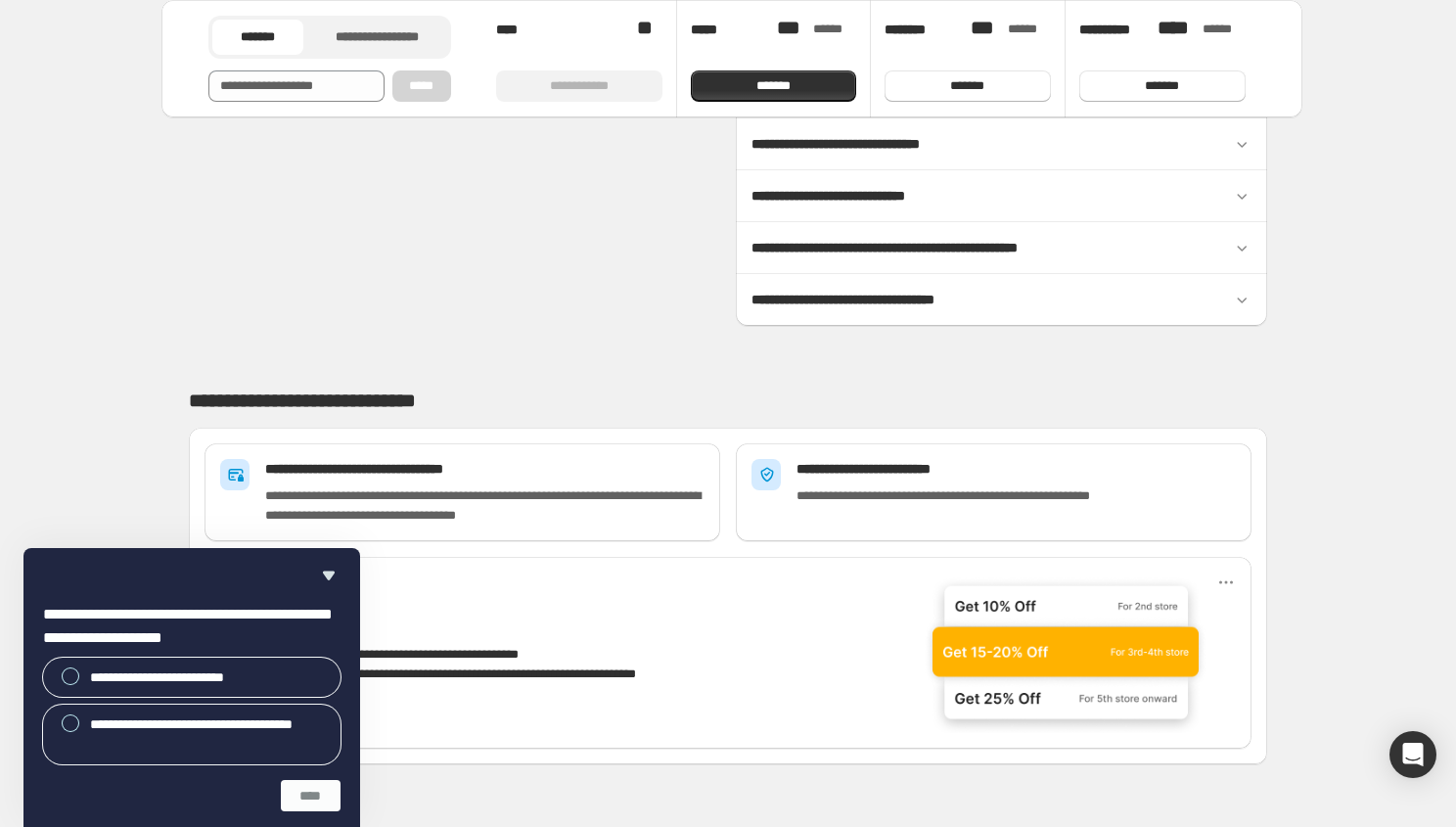 scroll, scrollTop: 3369, scrollLeft: 0, axis: vertical 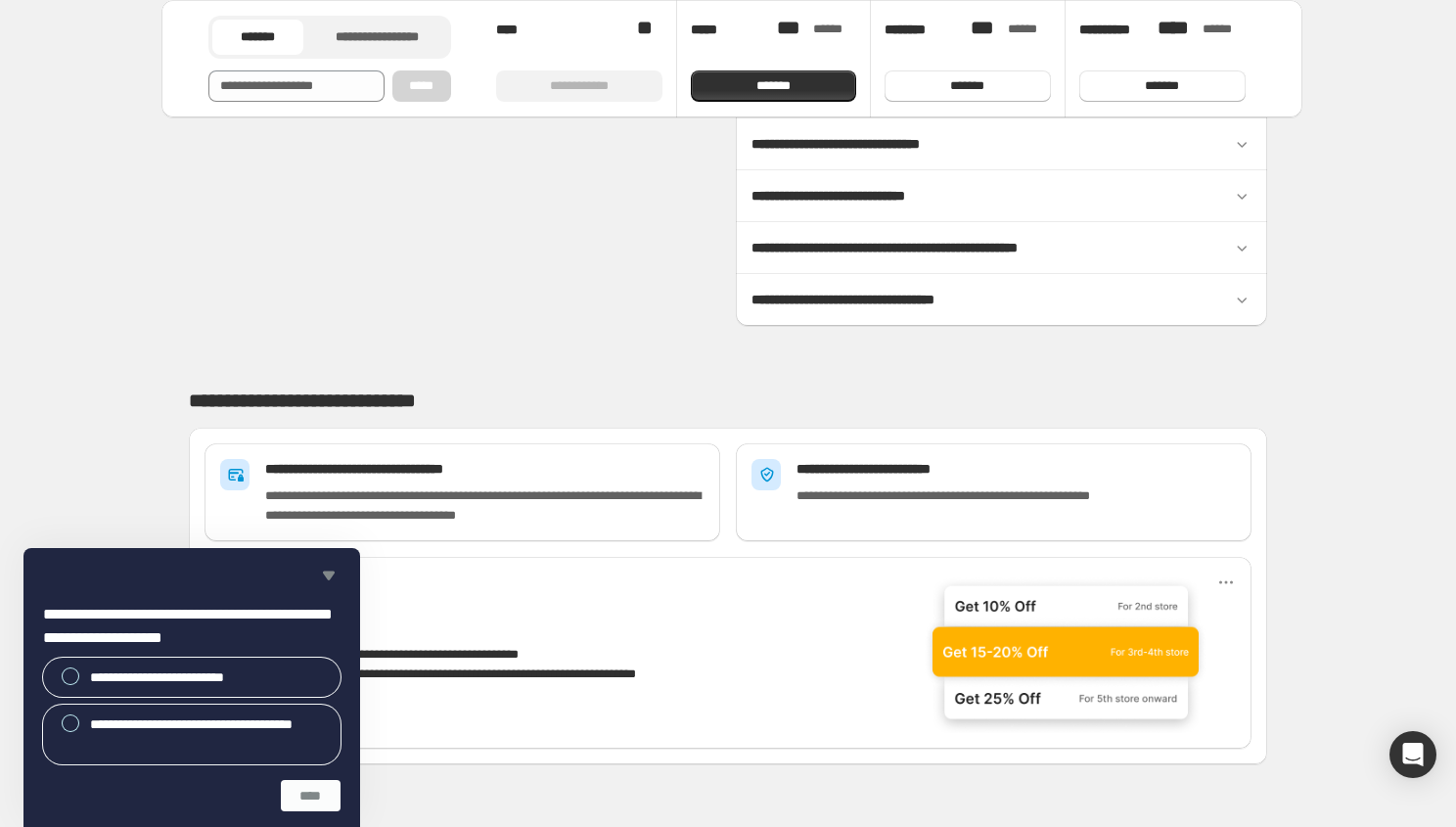 click 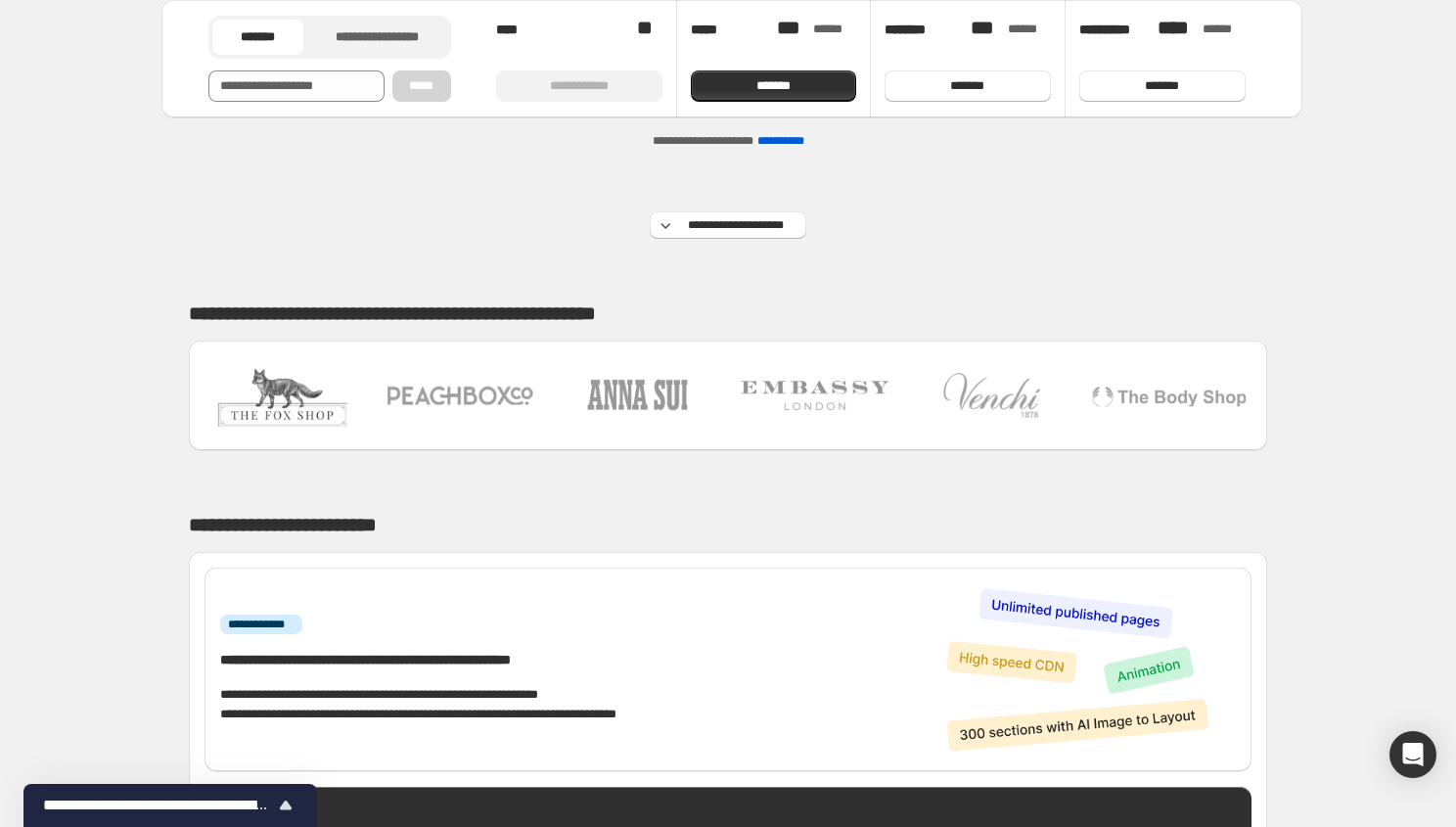scroll, scrollTop: 0, scrollLeft: 0, axis: both 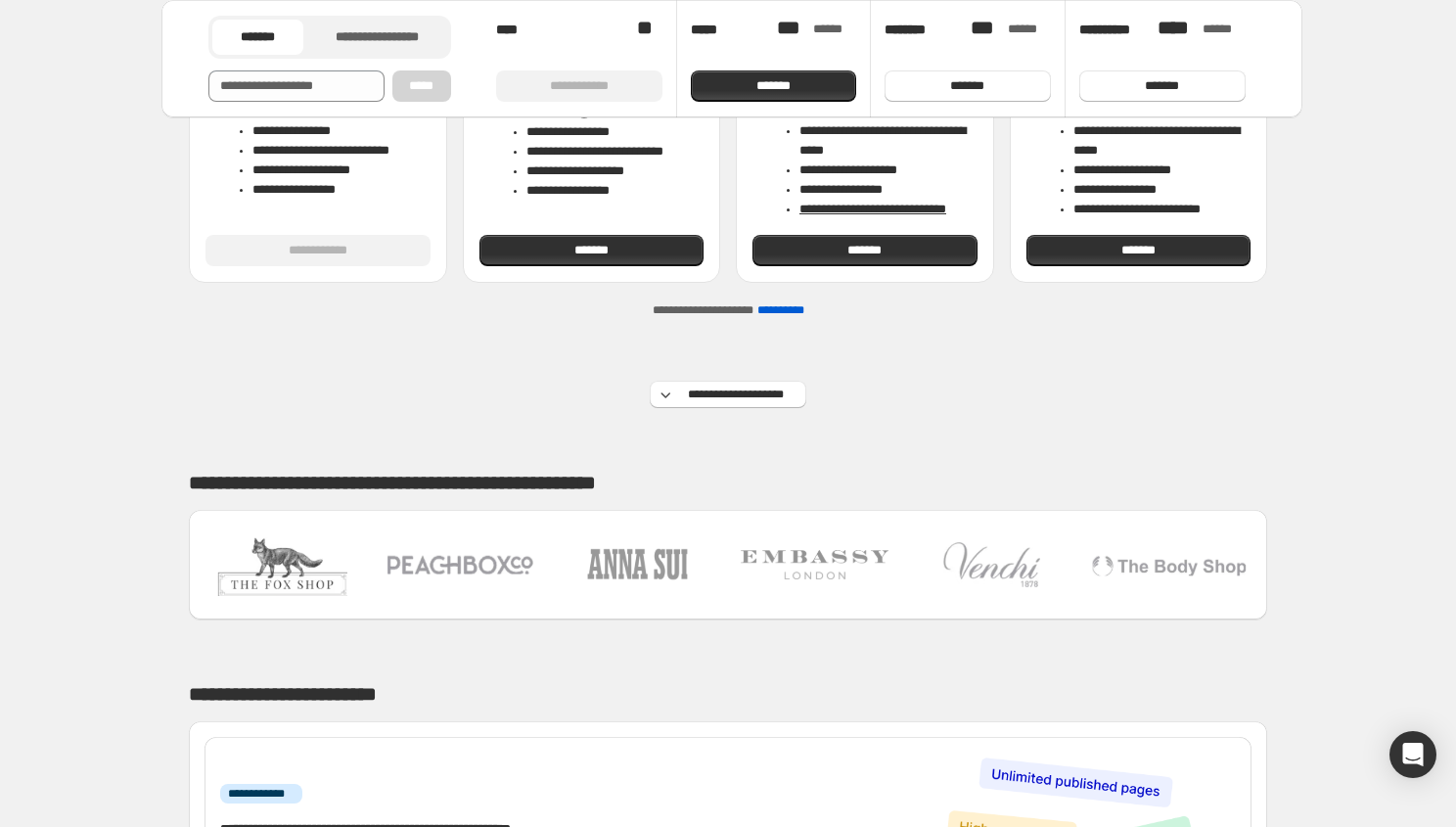 click on "**********" at bounding box center [728, 1466] 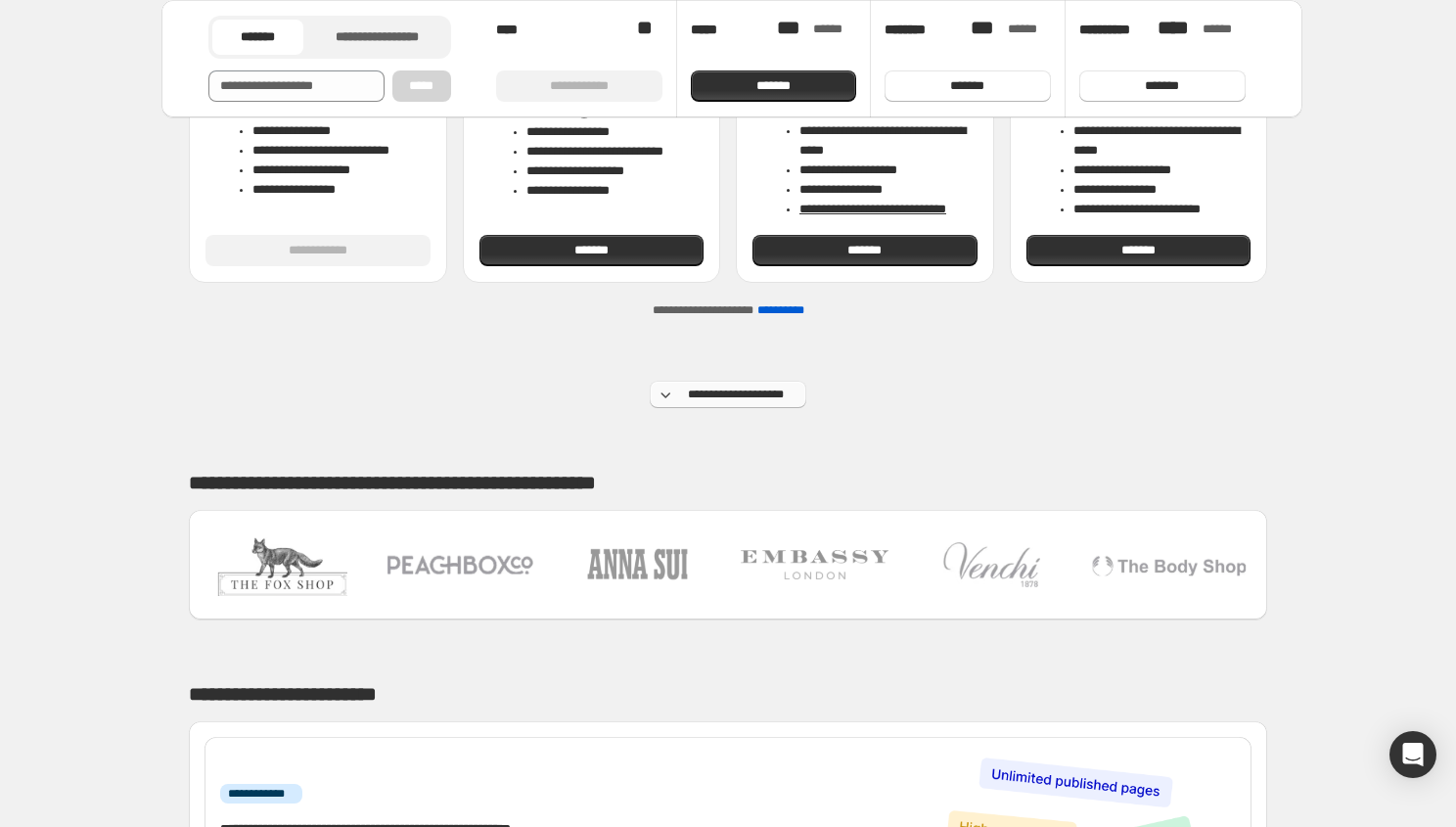 click on "**********" at bounding box center (728, 394) 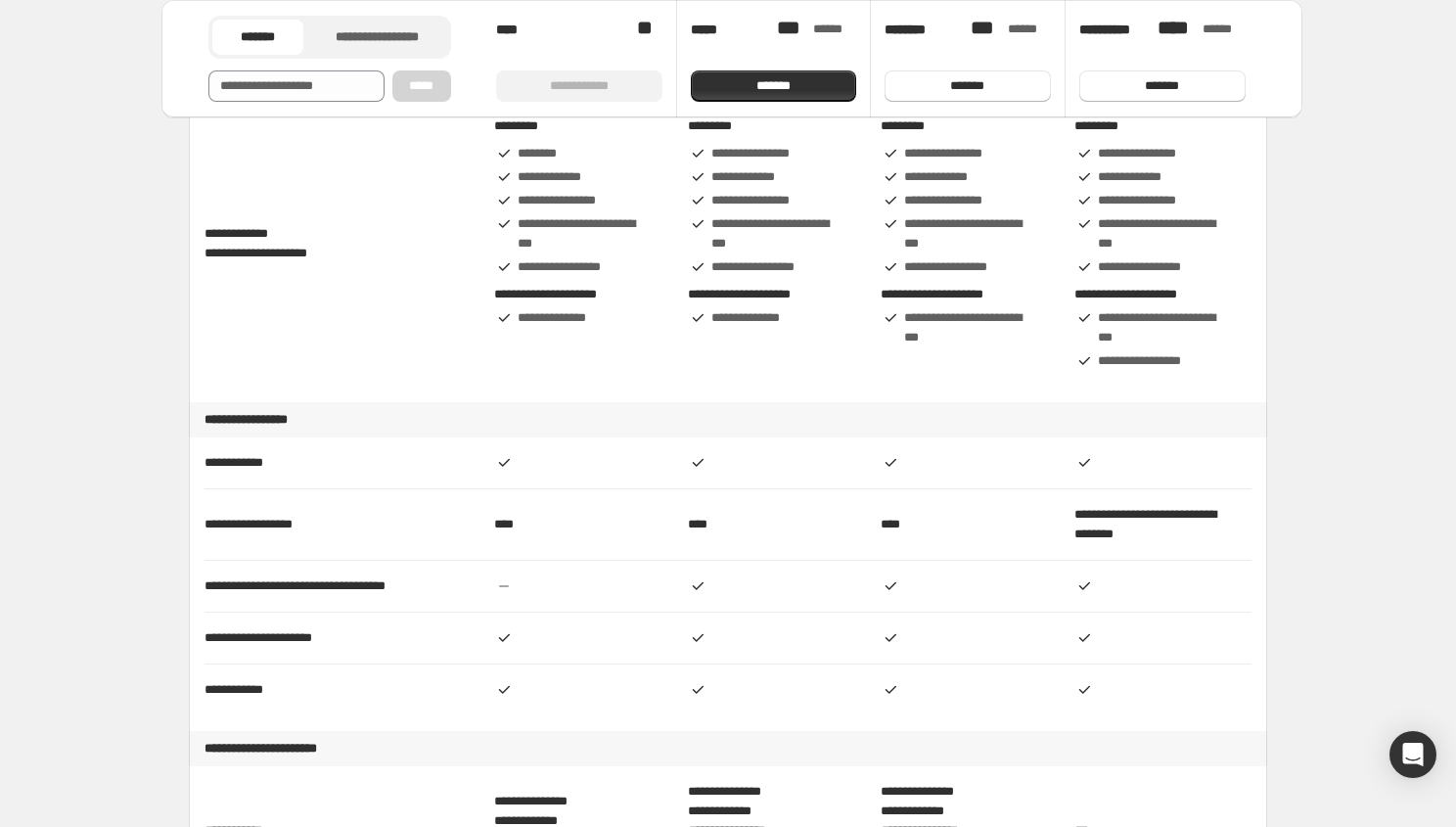 scroll, scrollTop: 1873, scrollLeft: 0, axis: vertical 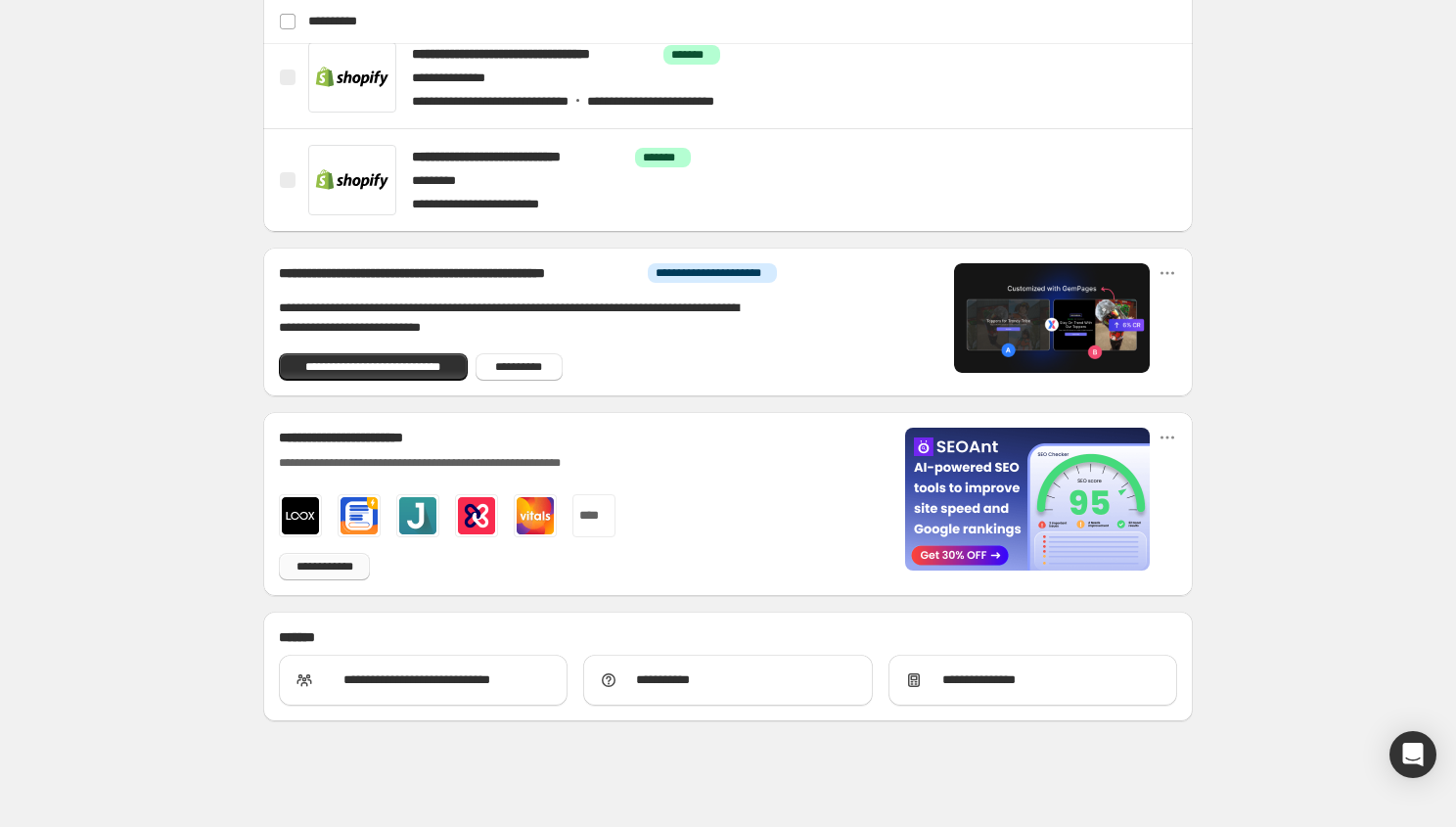 click on "**********" at bounding box center [324, 567] 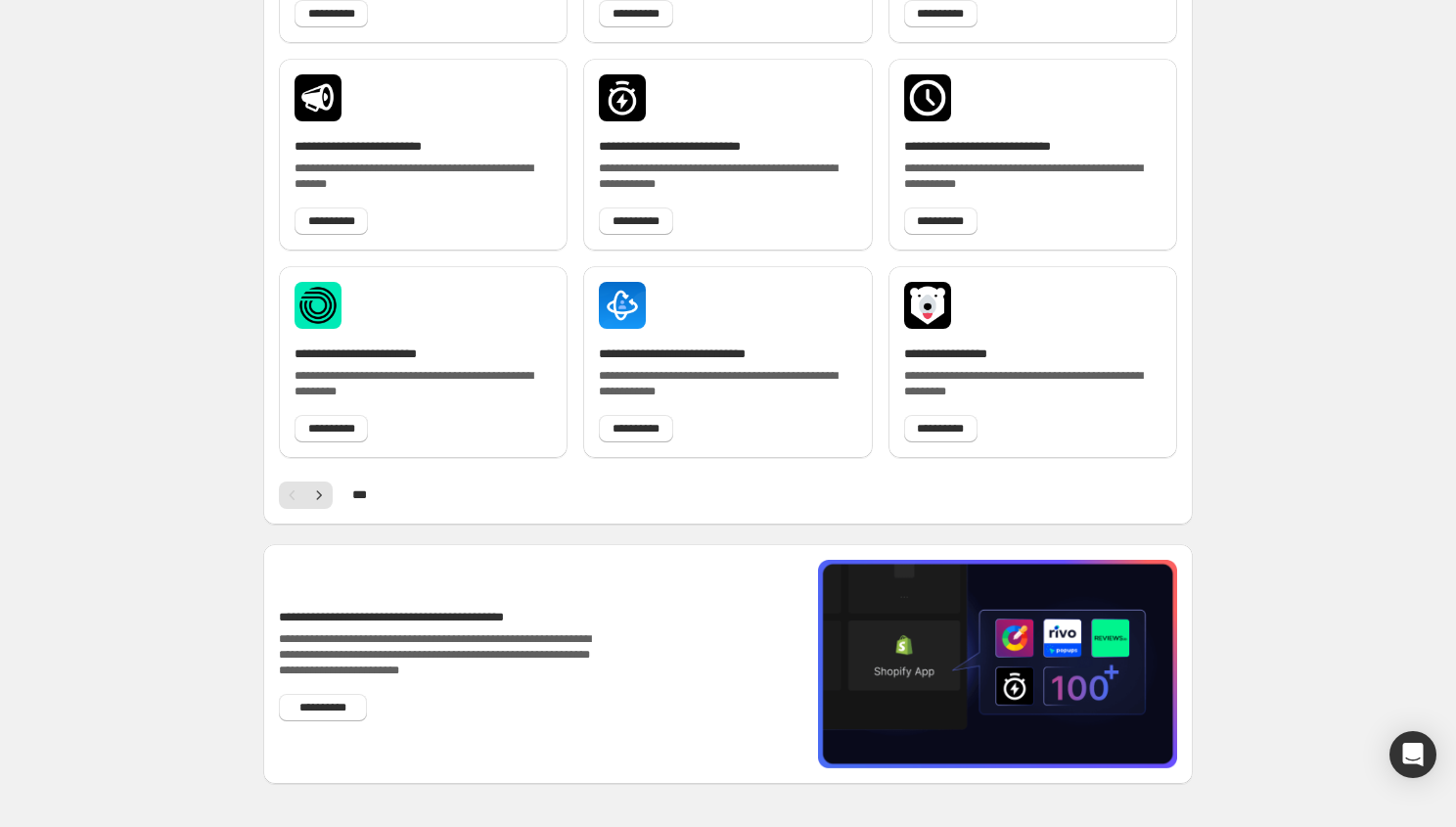 scroll, scrollTop: 2213, scrollLeft: 0, axis: vertical 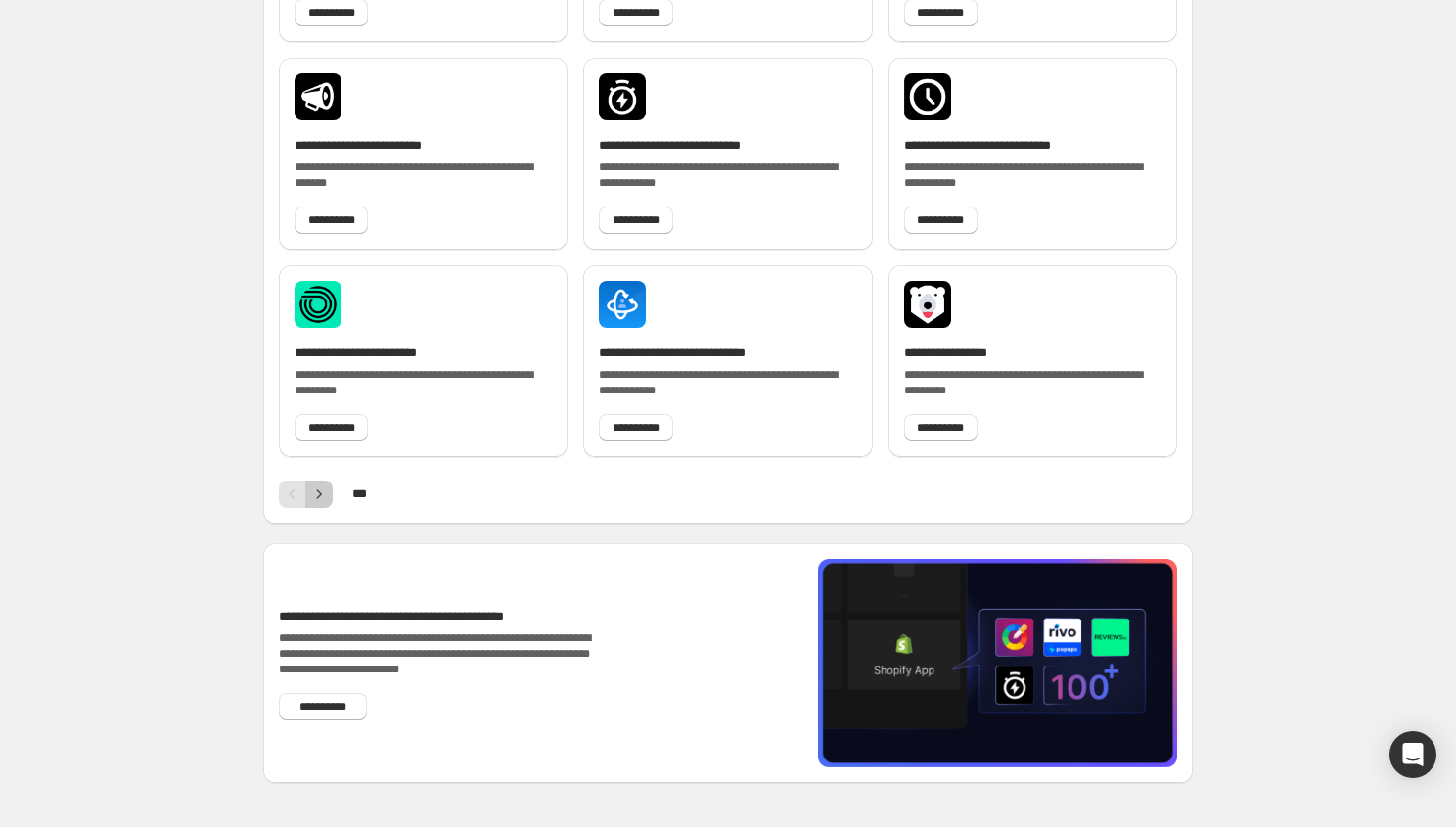 click 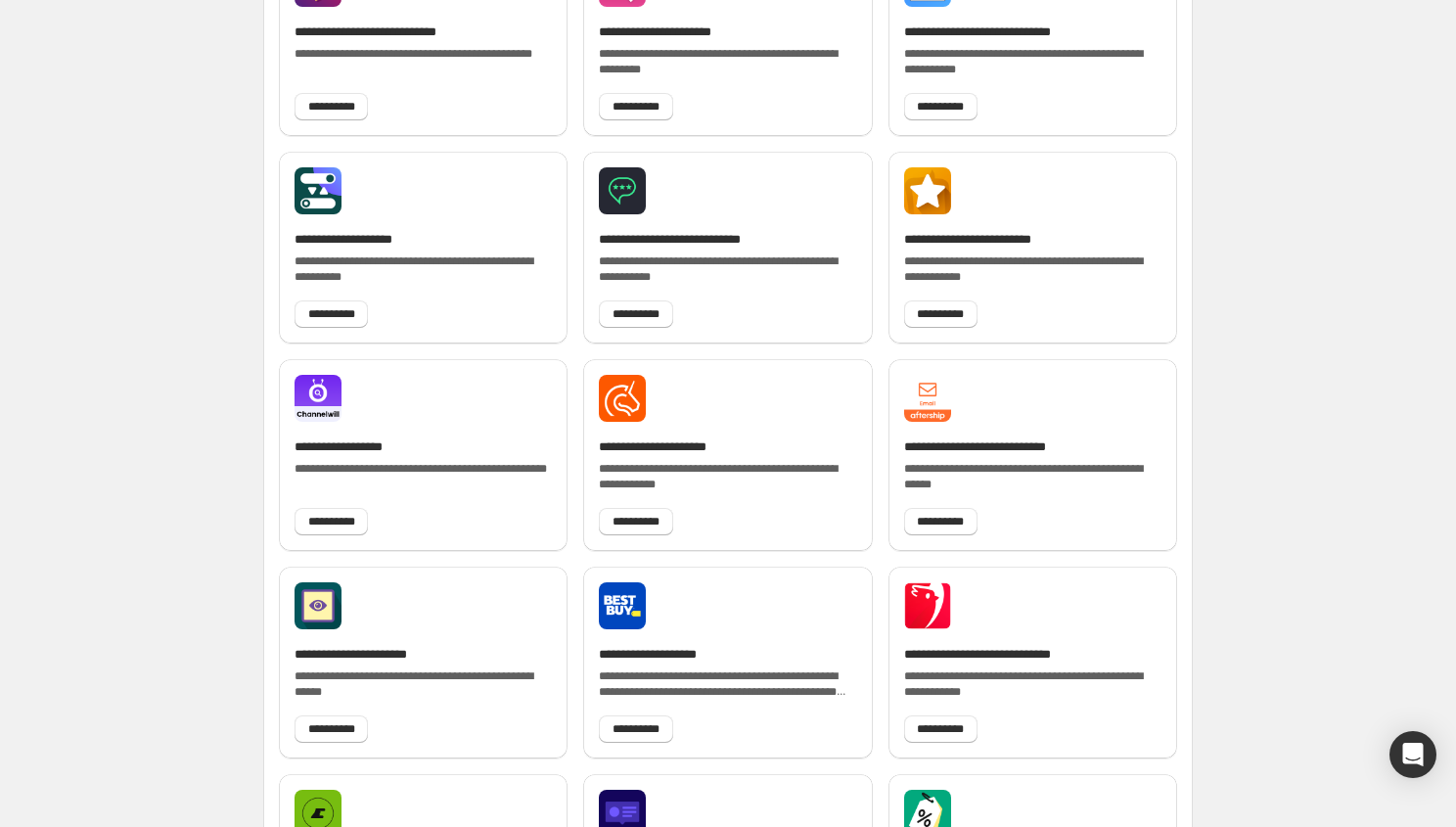 scroll, scrollTop: 1243, scrollLeft: 0, axis: vertical 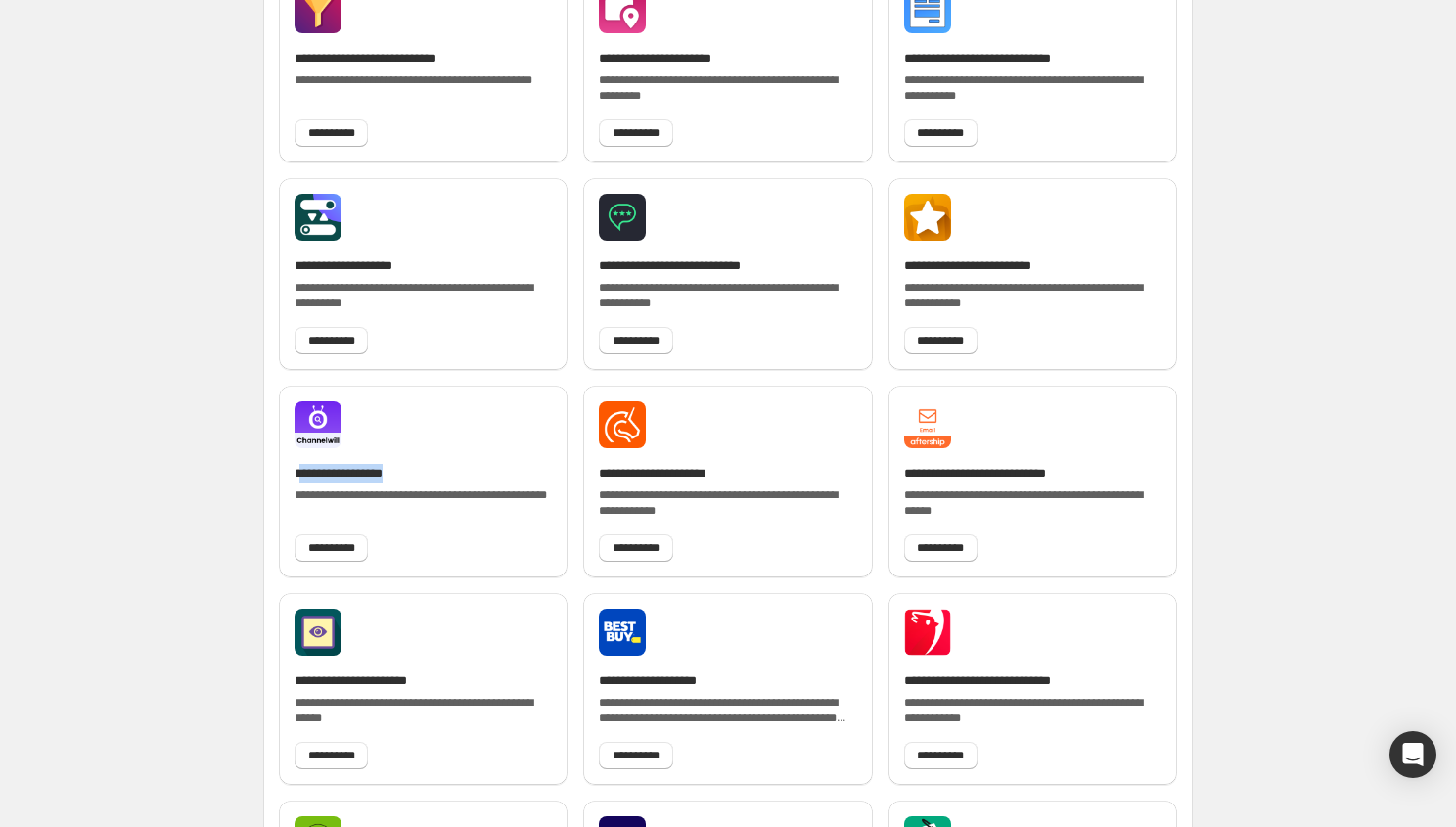 drag, startPoint x: 301, startPoint y: 476, endPoint x: 449, endPoint y: 478, distance: 148.01351 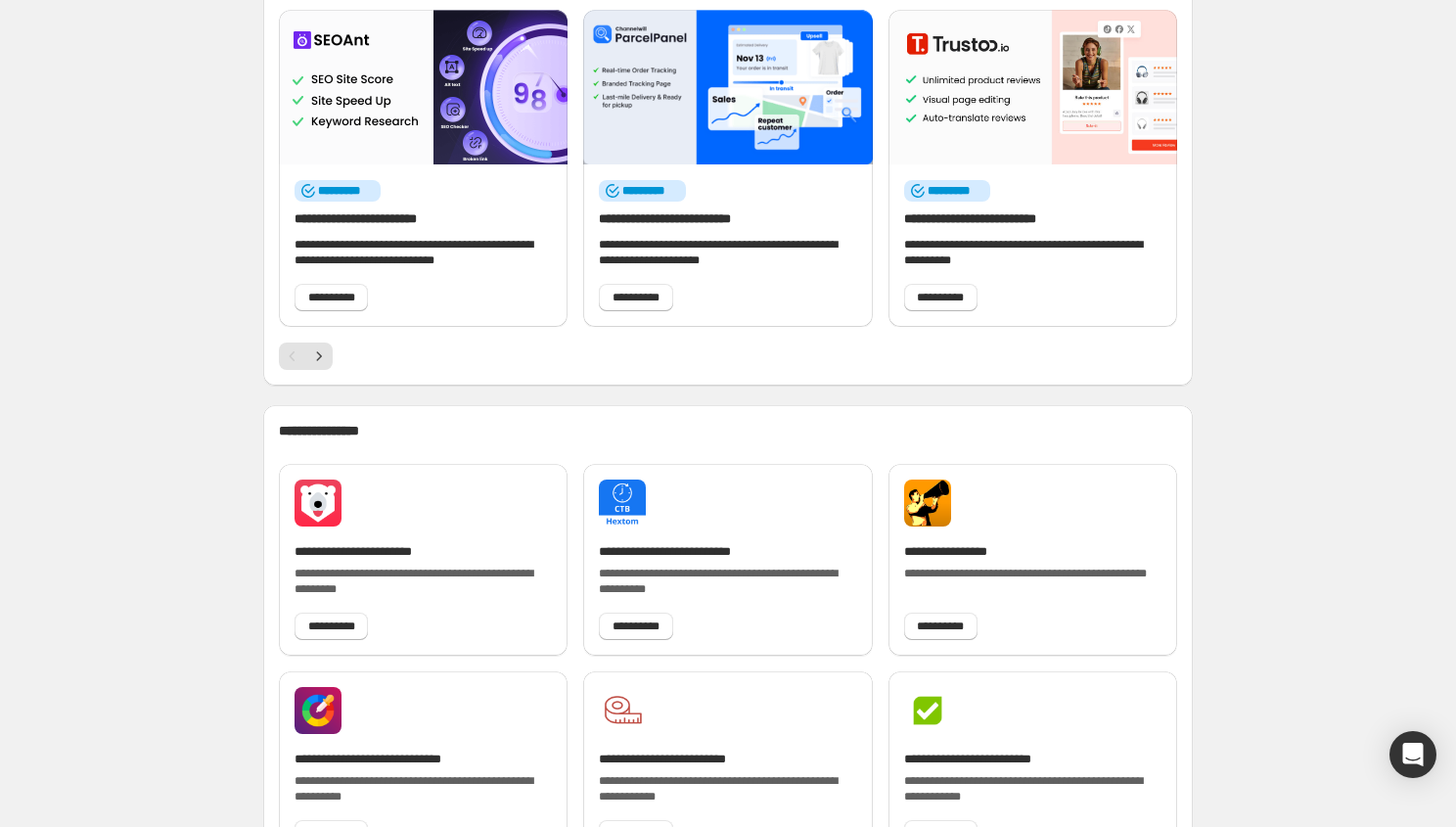 scroll, scrollTop: 0, scrollLeft: 0, axis: both 